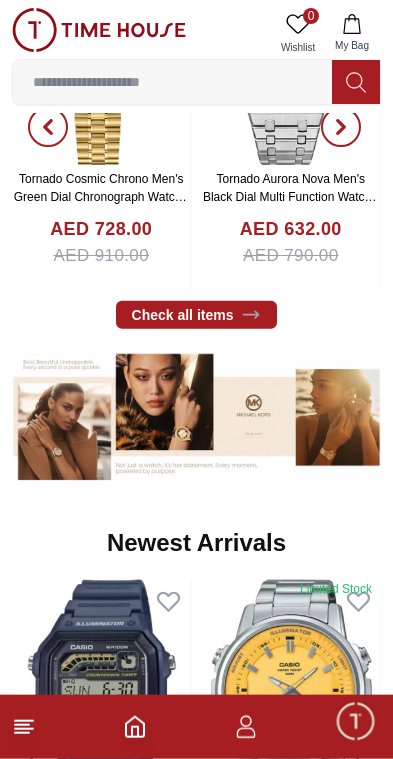 scroll, scrollTop: 1003, scrollLeft: 0, axis: vertical 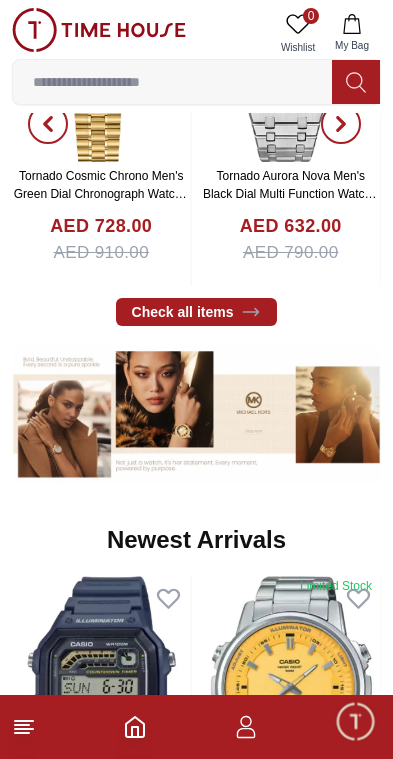 click 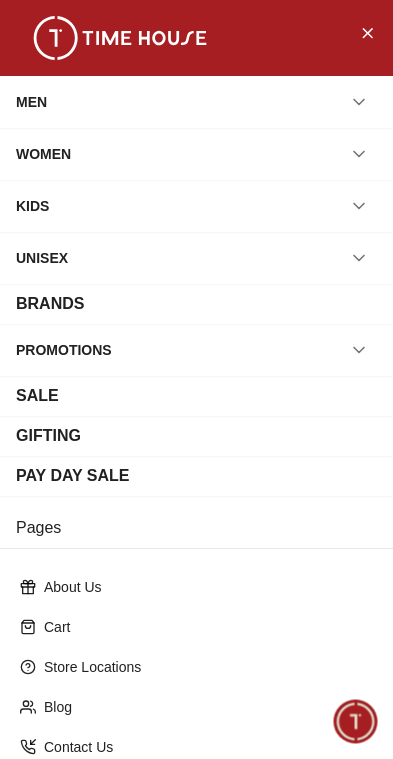 click on "MEN" at bounding box center [31, 102] 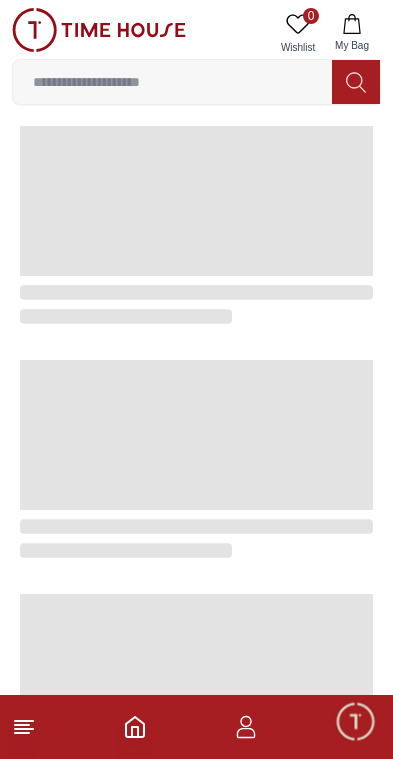 scroll, scrollTop: 0, scrollLeft: 0, axis: both 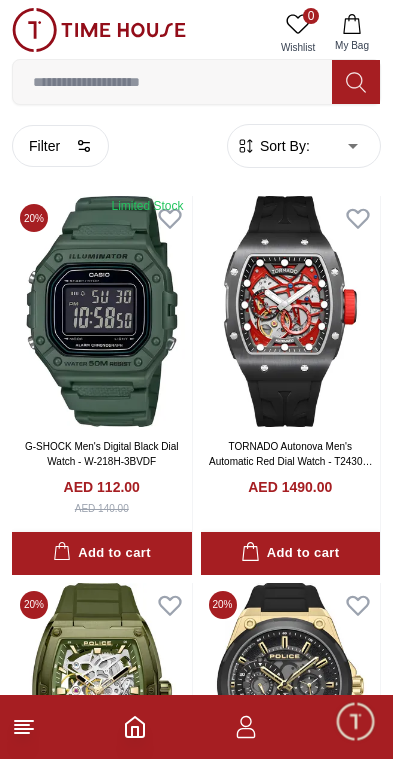 click 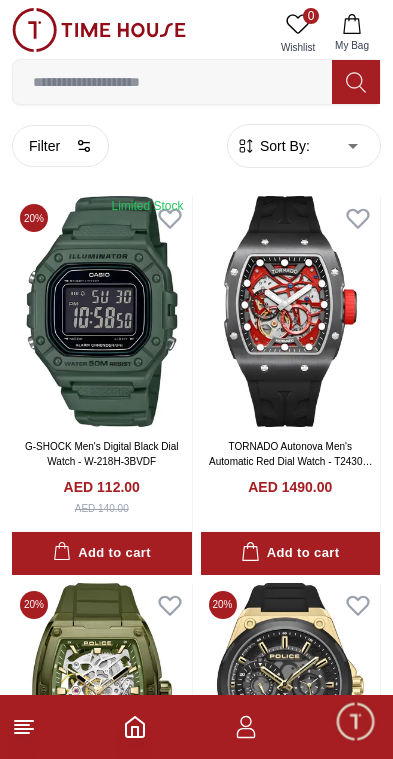 scroll, scrollTop: 0, scrollLeft: 0, axis: both 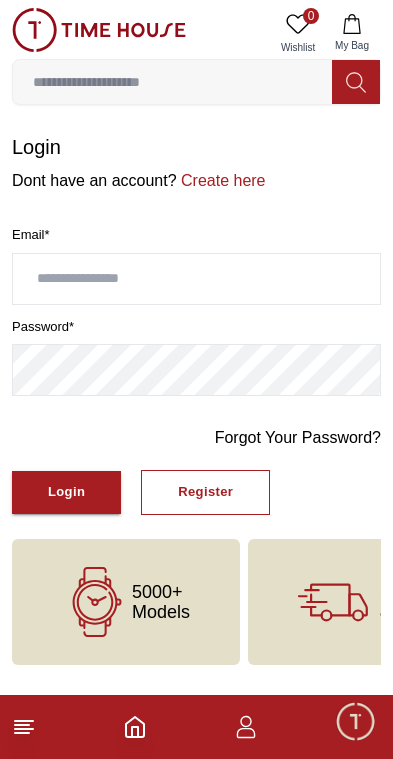 click on "Create here" at bounding box center [221, 180] 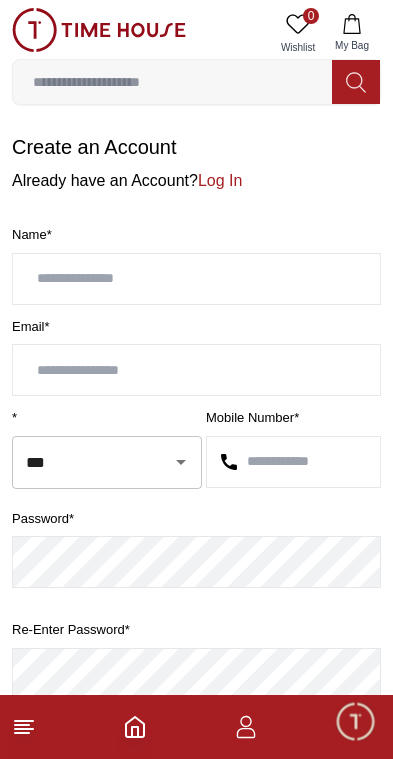 click at bounding box center (196, 279) 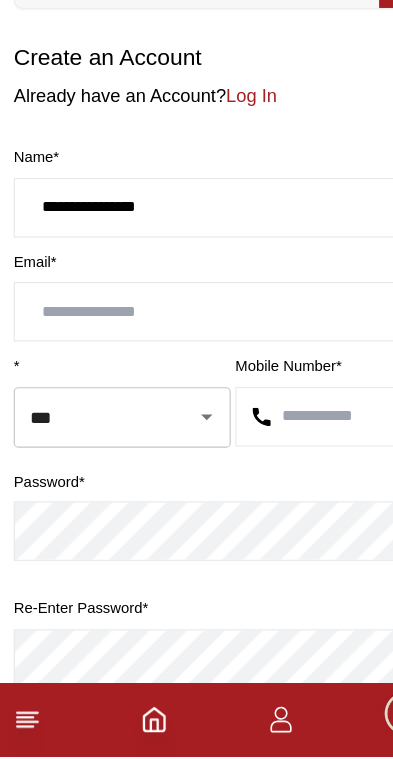 type on "**********" 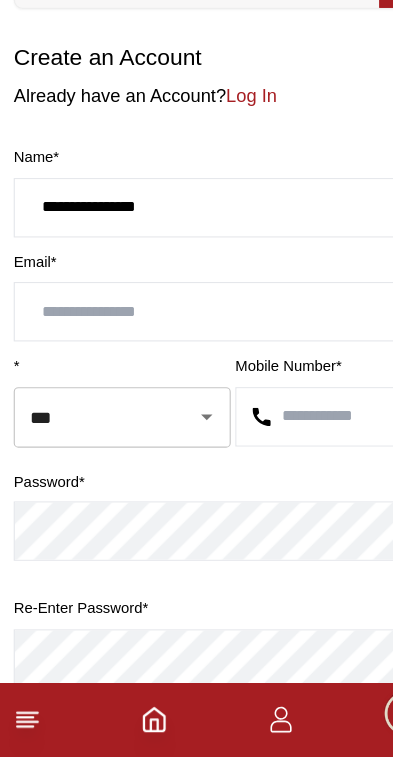 click at bounding box center (196, 370) 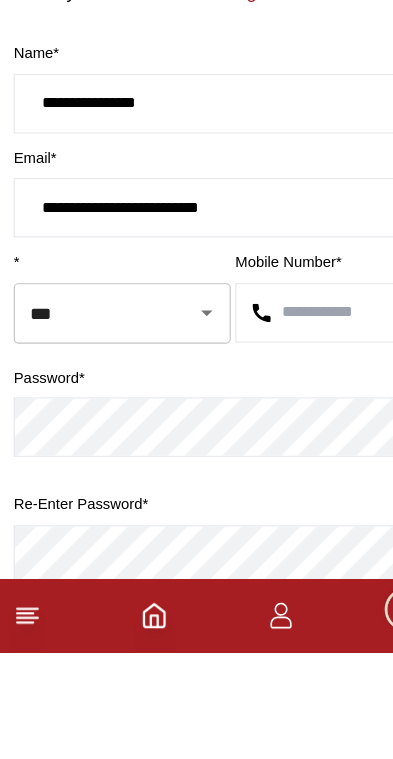 type on "**********" 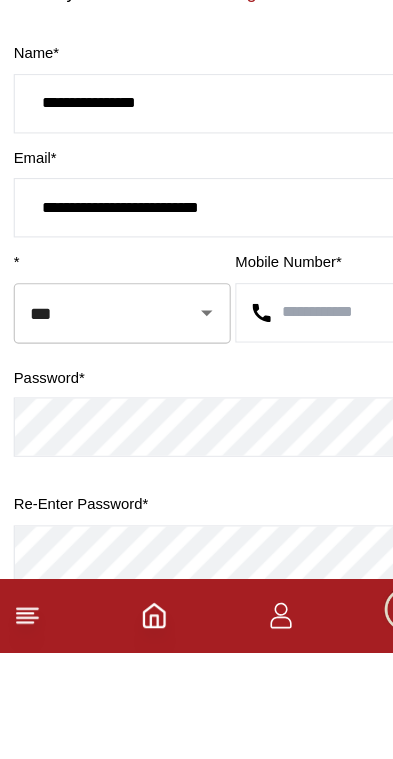 click at bounding box center (293, 462) 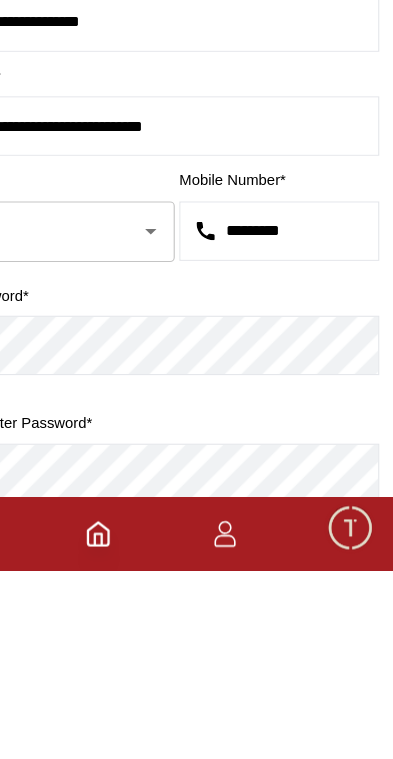 type on "*********" 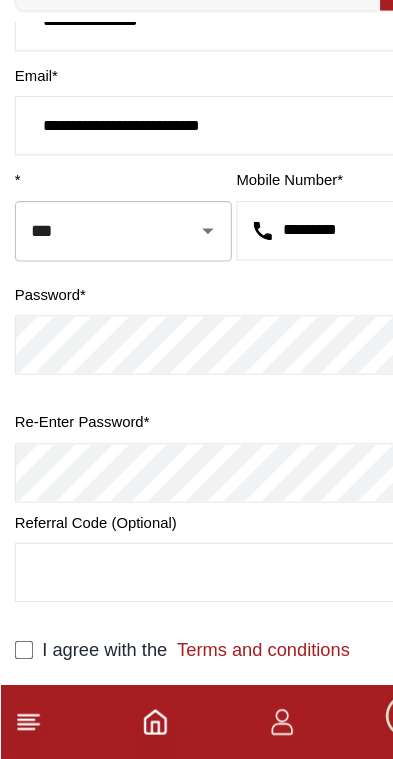 scroll, scrollTop: 164, scrollLeft: 0, axis: vertical 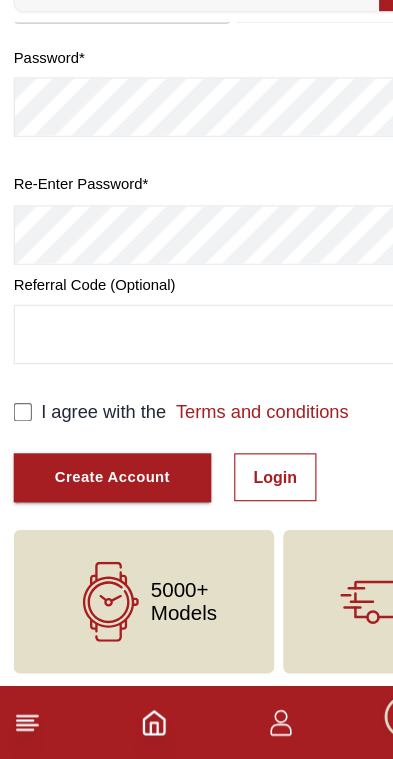 click on "Create Account" at bounding box center [98, 512] 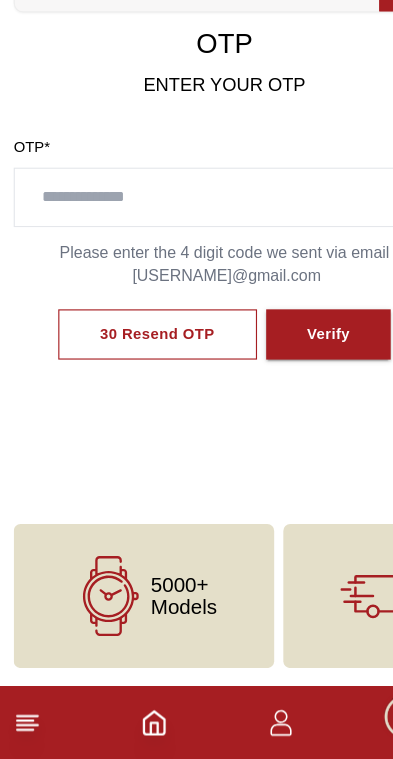 scroll, scrollTop: 0, scrollLeft: 0, axis: both 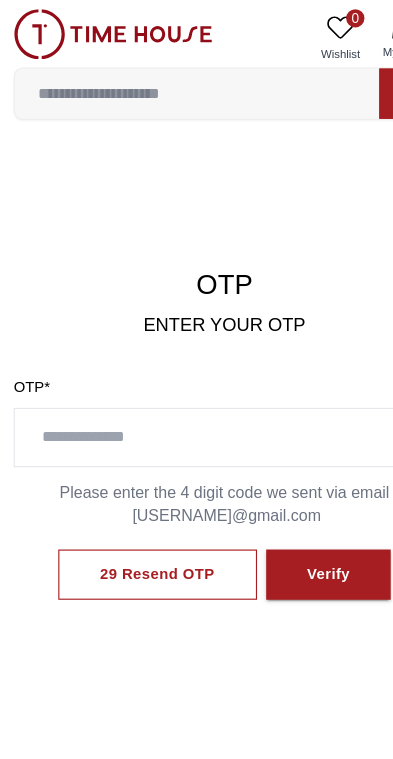 click at bounding box center [196, 383] 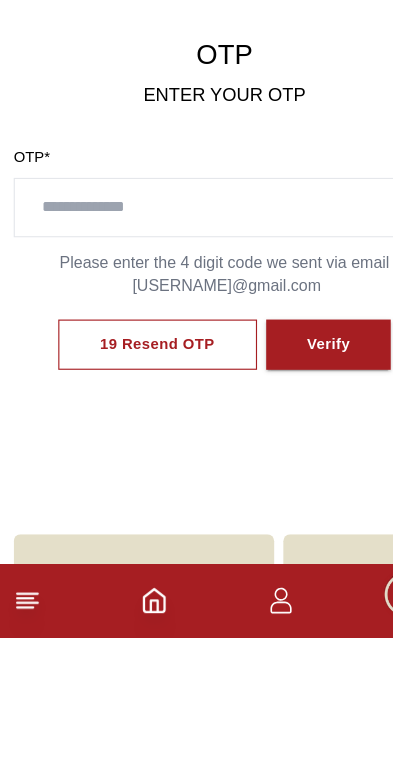 click on "19     Resend OTP Verify" at bounding box center [196, 503] 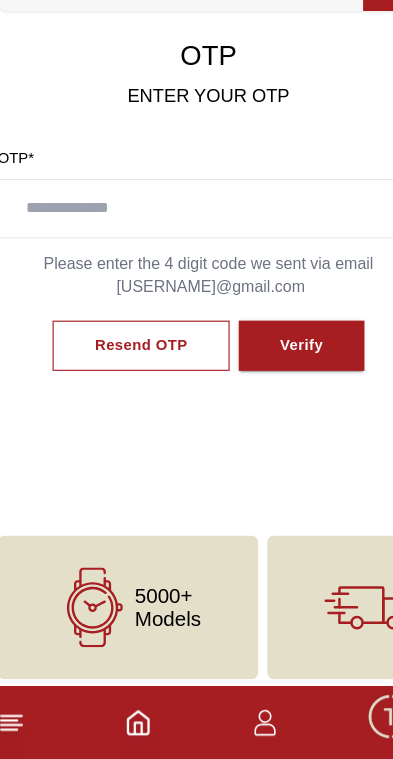 click on "Resend OTP" at bounding box center [137, 397] 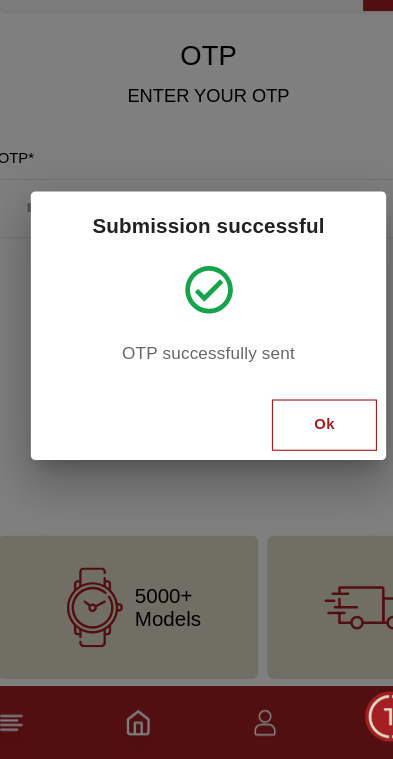 click on "Ok" at bounding box center (298, 466) 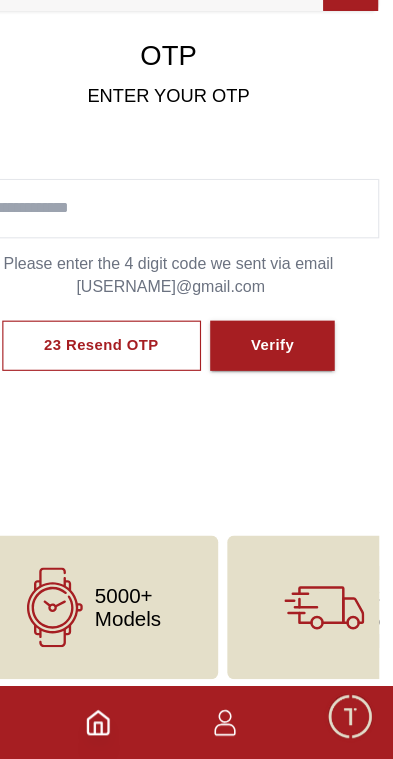 click on "23     Resend OTP Verify" at bounding box center (196, 397) 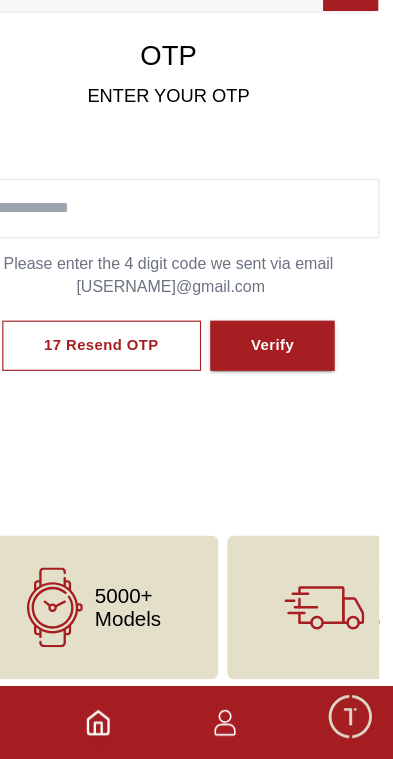 click 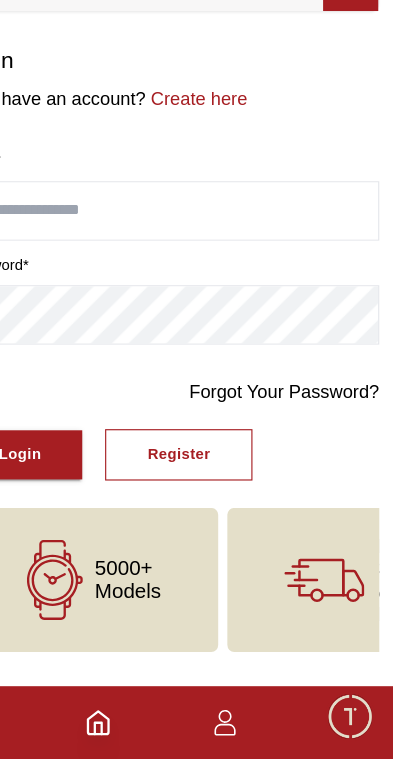 scroll, scrollTop: 0, scrollLeft: 0, axis: both 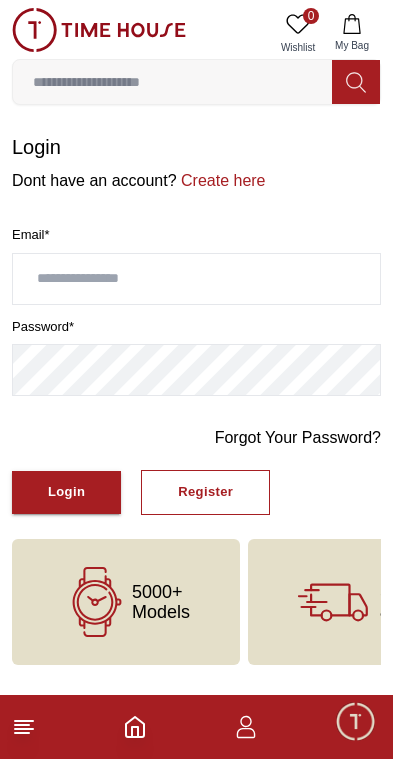 click on "Login" at bounding box center [66, 492] 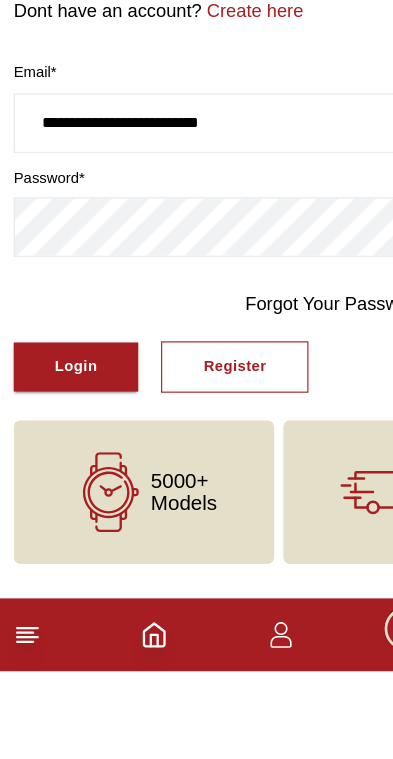 type on "**********" 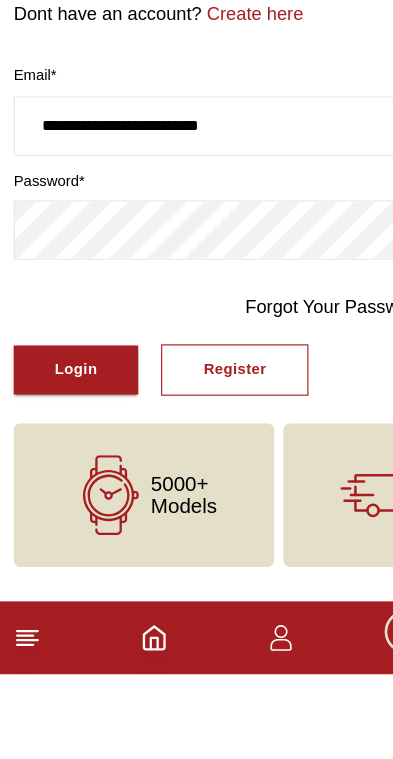 click on "Login" at bounding box center [66, 492] 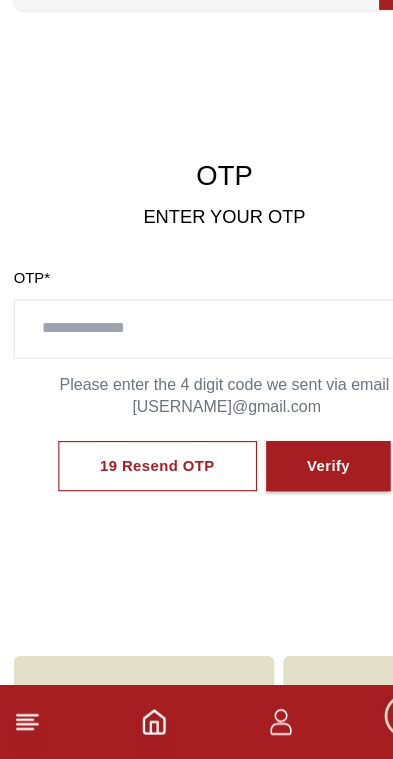 click 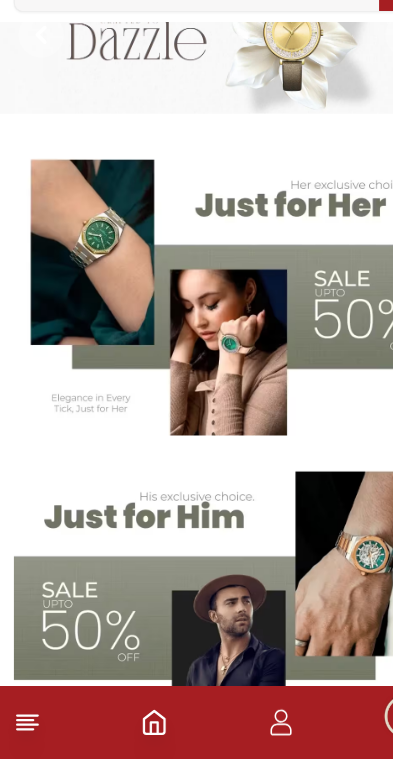 scroll, scrollTop: 58, scrollLeft: 0, axis: vertical 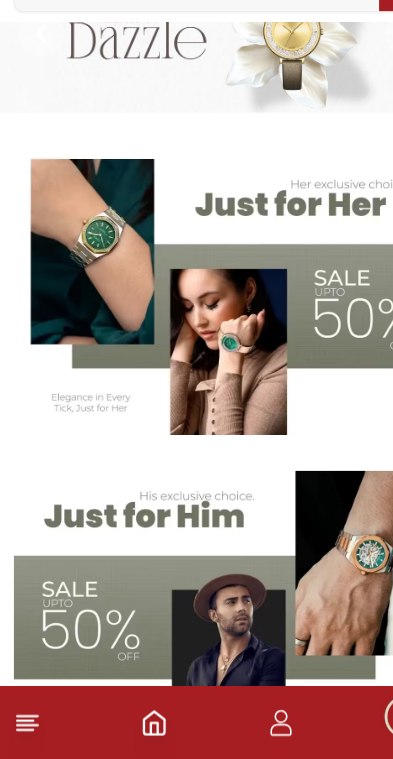 click 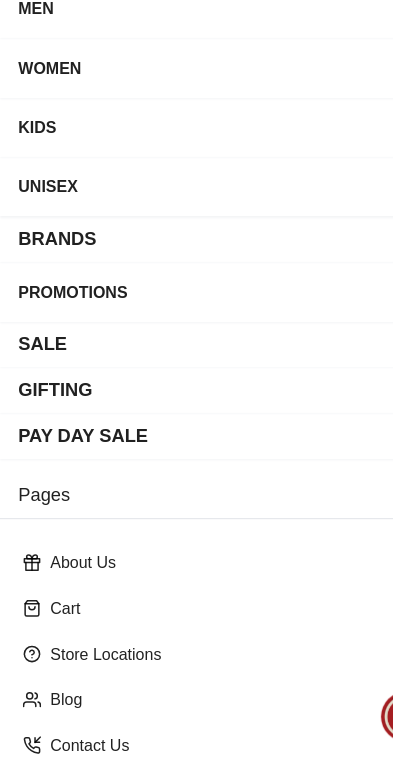 click on "BRANDS" at bounding box center (196, 304) 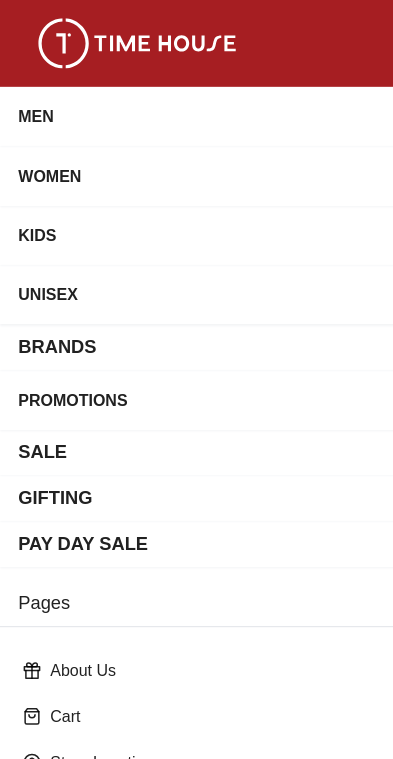scroll, scrollTop: 0, scrollLeft: 0, axis: both 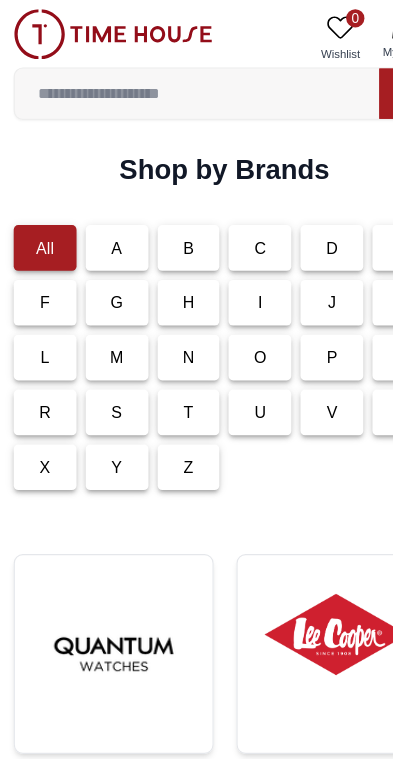 click at bounding box center (294, 555) 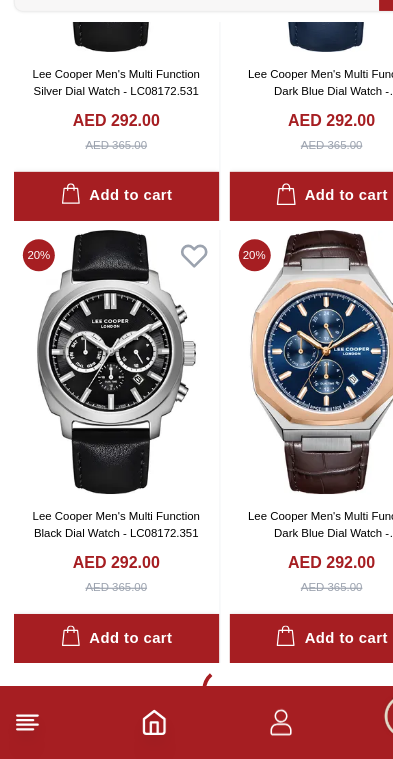 scroll, scrollTop: 3904, scrollLeft: 0, axis: vertical 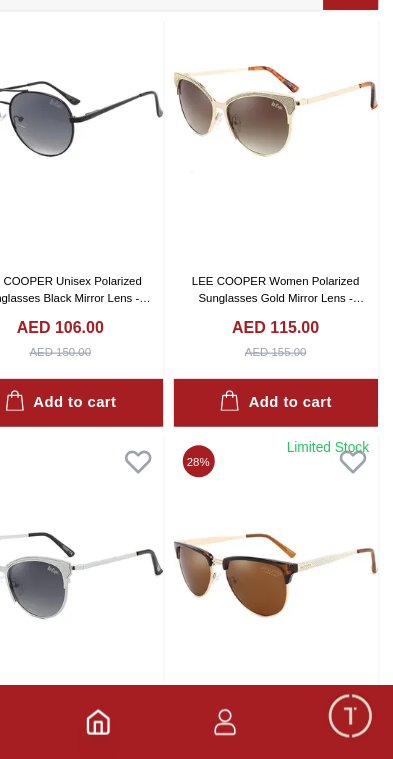 click 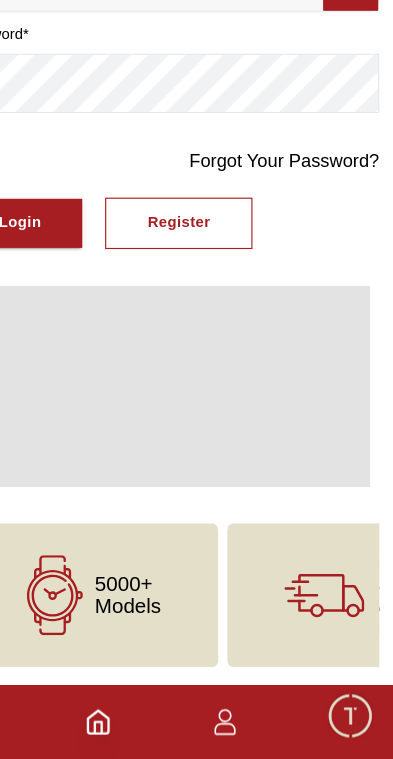 scroll, scrollTop: 0, scrollLeft: 0, axis: both 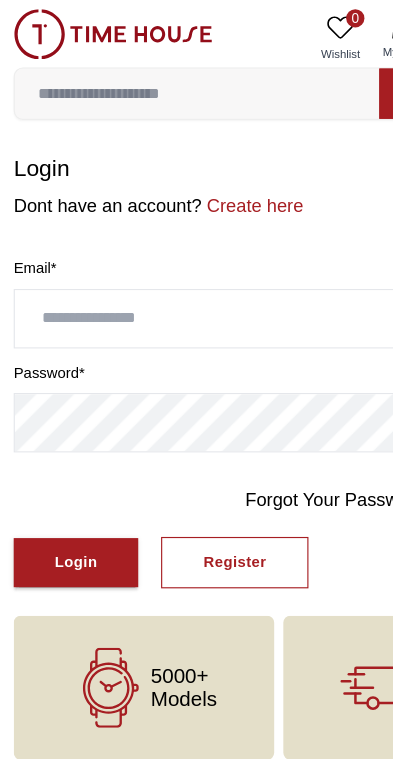 click at bounding box center [196, 279] 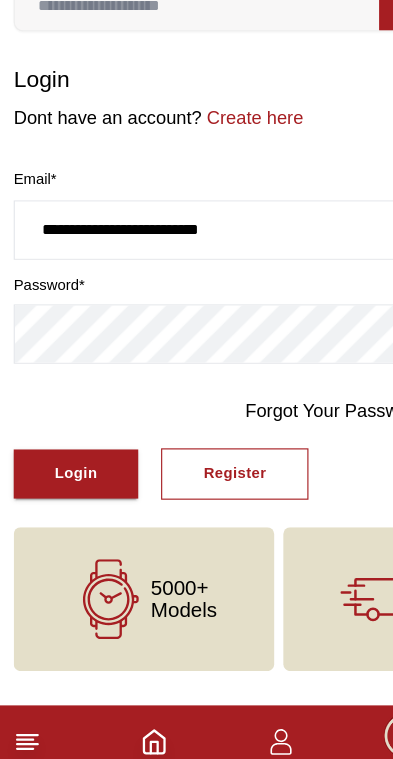 type on "**********" 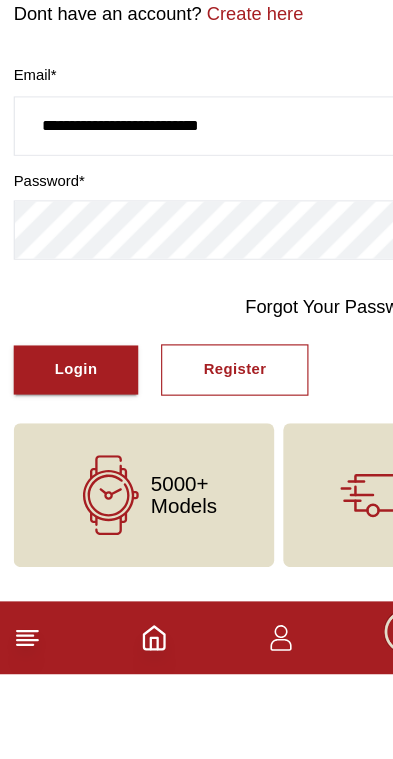 click on "Login" at bounding box center (66, 492) 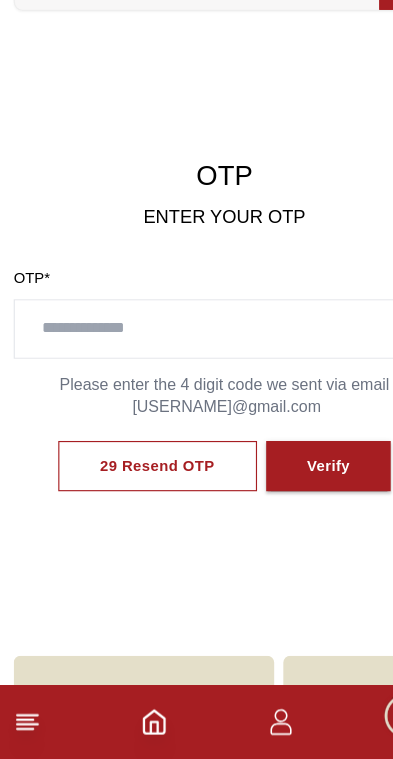 click at bounding box center [196, 383] 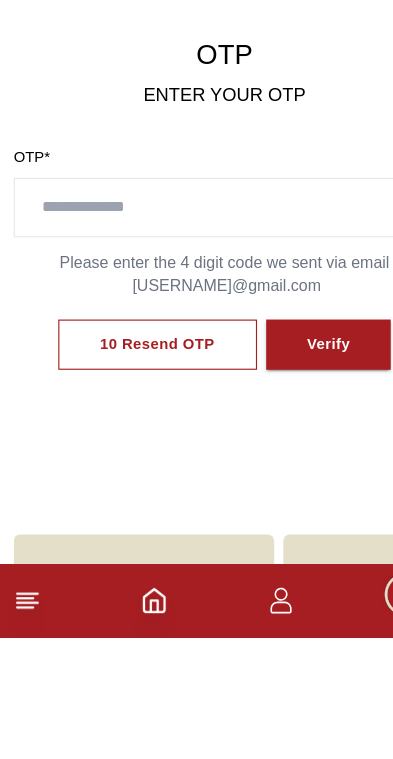 scroll, scrollTop: 106, scrollLeft: 0, axis: vertical 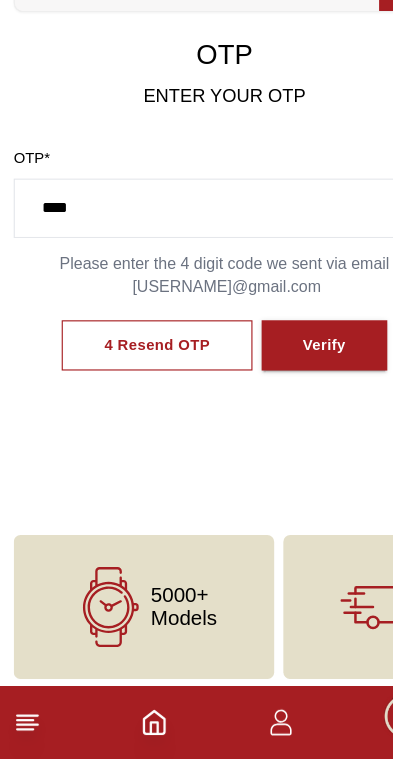 type on "****" 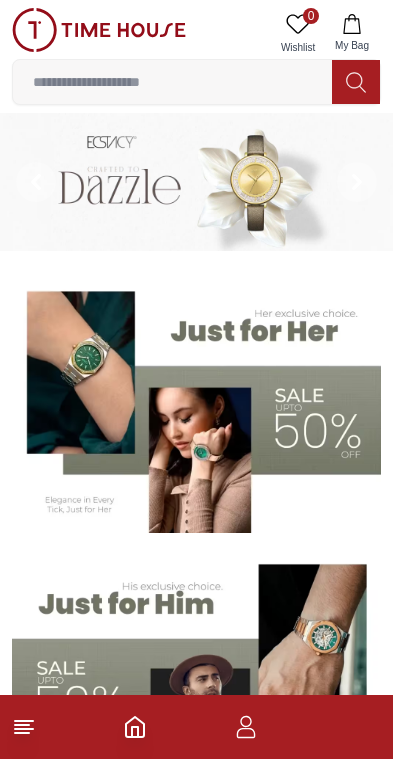 scroll, scrollTop: 0, scrollLeft: 0, axis: both 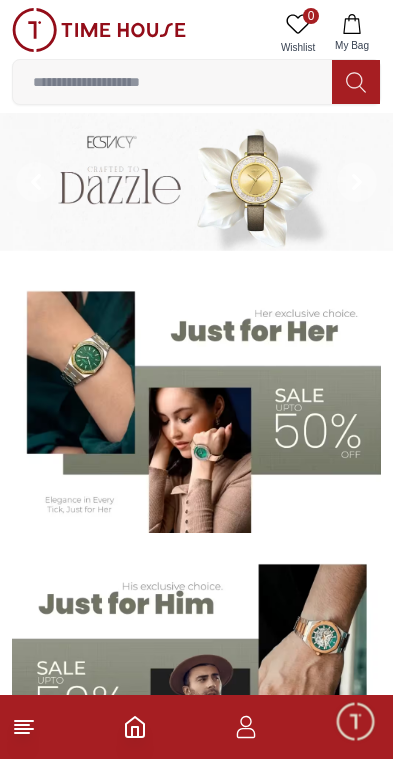click 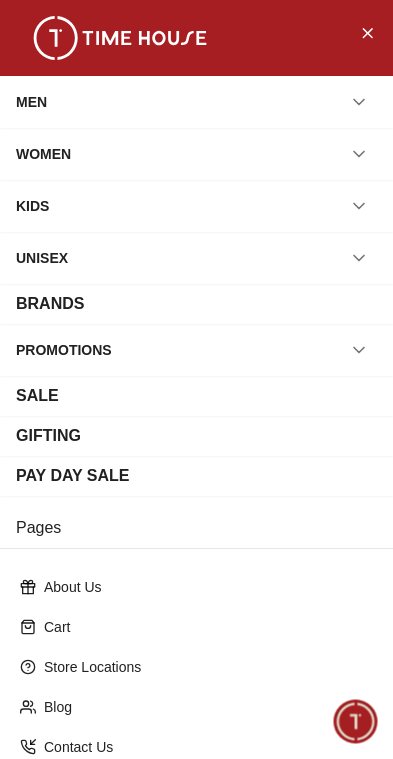 click on "BRANDS" at bounding box center (196, 304) 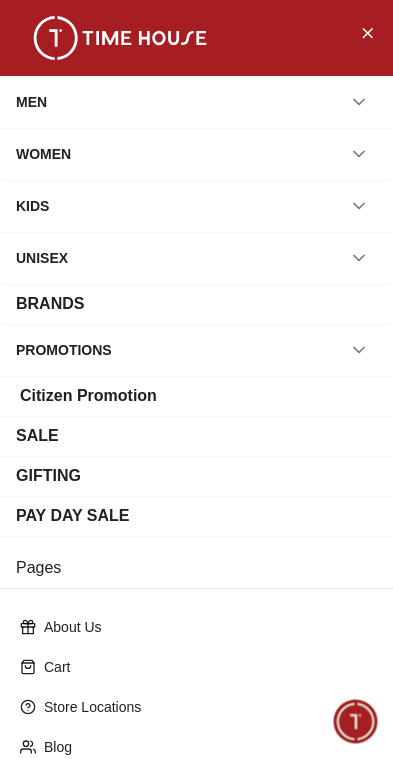 click on "Citizen Promotion" at bounding box center (196, 396) 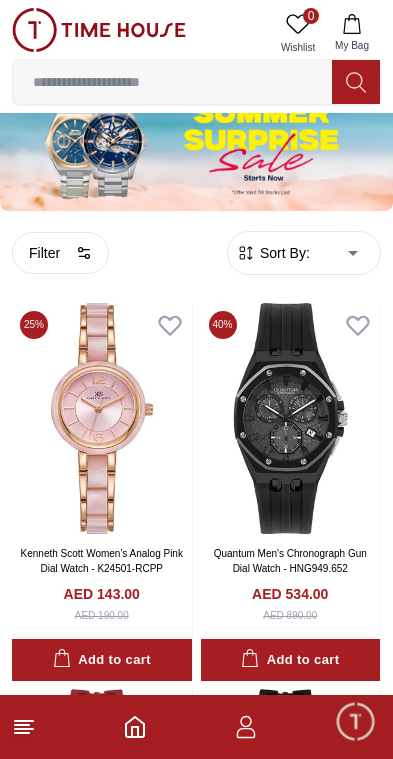 scroll, scrollTop: 46, scrollLeft: 0, axis: vertical 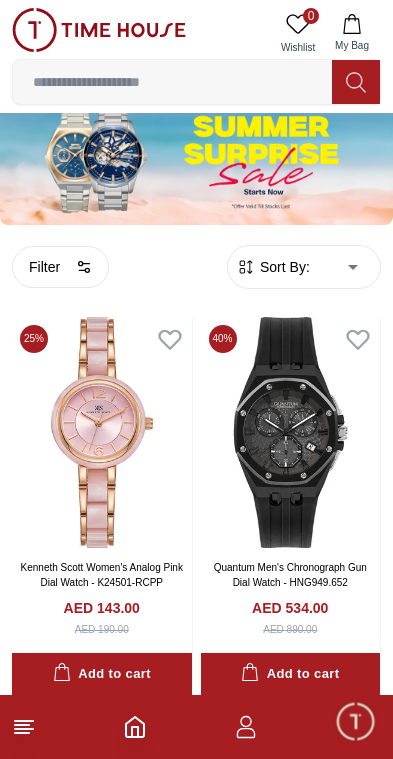 click on "Filter" at bounding box center [60, 267] 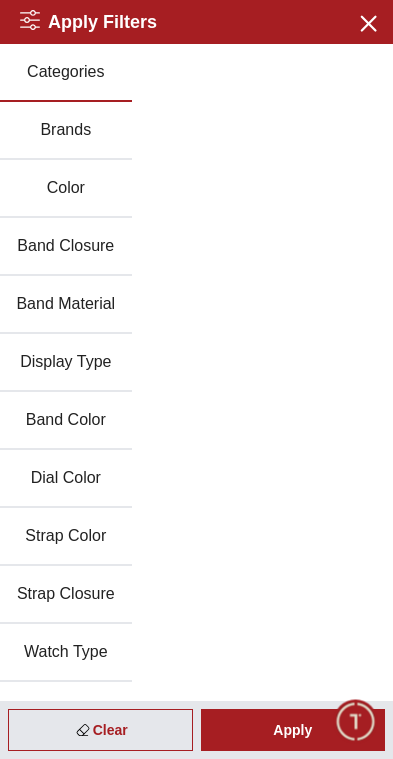 click on "Brands" at bounding box center [66, 131] 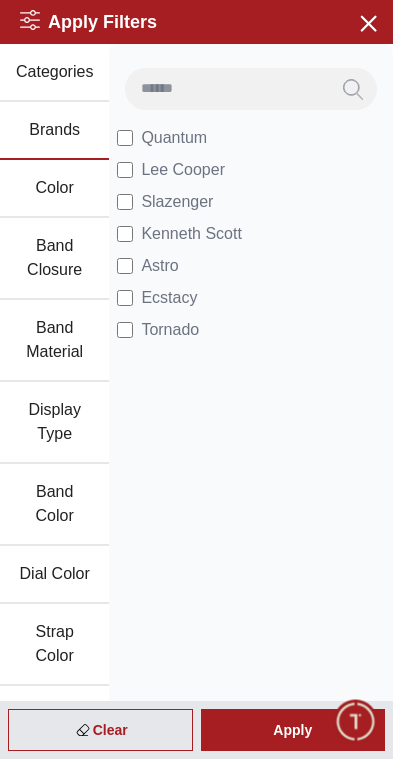 click on "Lee Cooper" at bounding box center [251, 170] 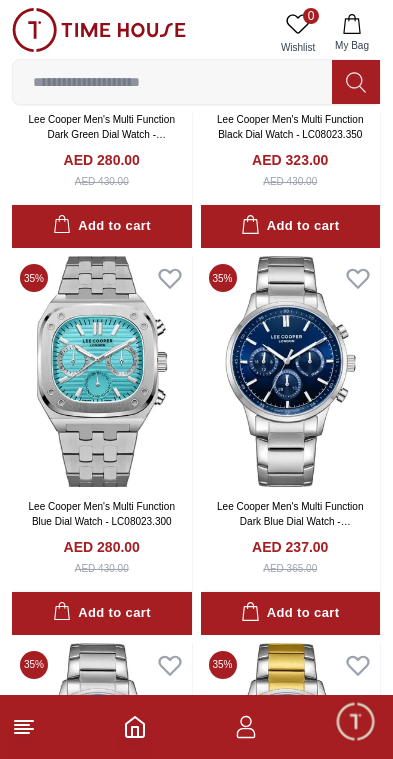 scroll, scrollTop: 2041, scrollLeft: 0, axis: vertical 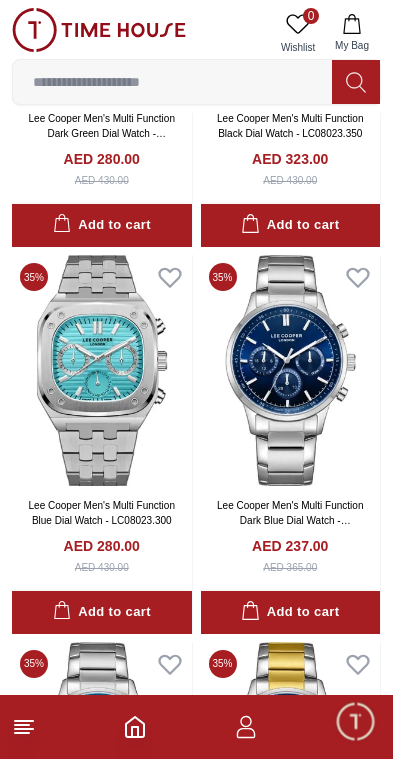 click at bounding box center [102, 370] 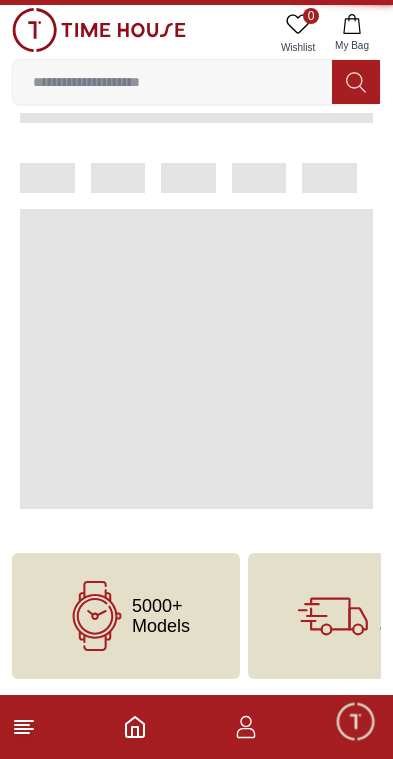 scroll, scrollTop: 0, scrollLeft: 0, axis: both 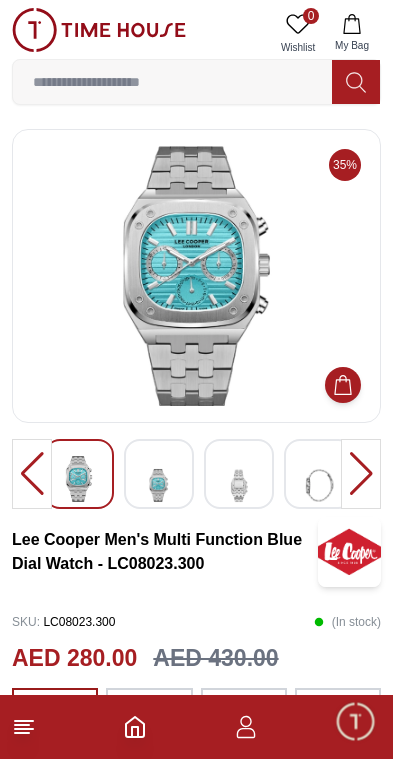 click at bounding box center (159, 485) 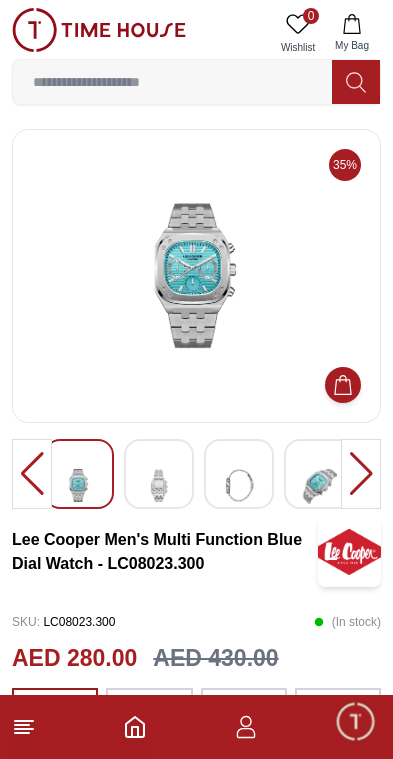 click at bounding box center (159, 485) 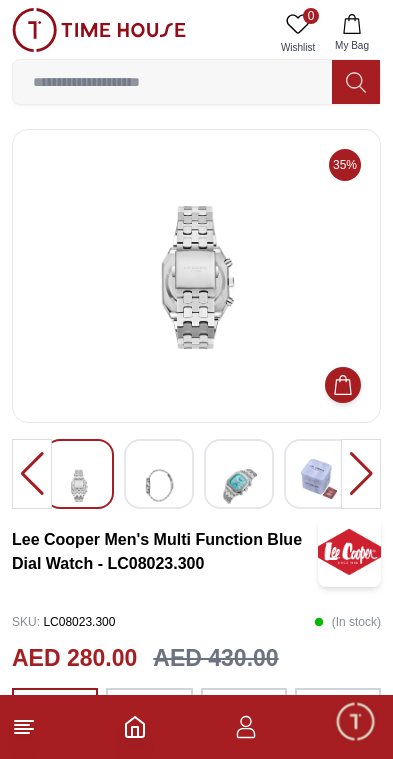 click at bounding box center (159, 485) 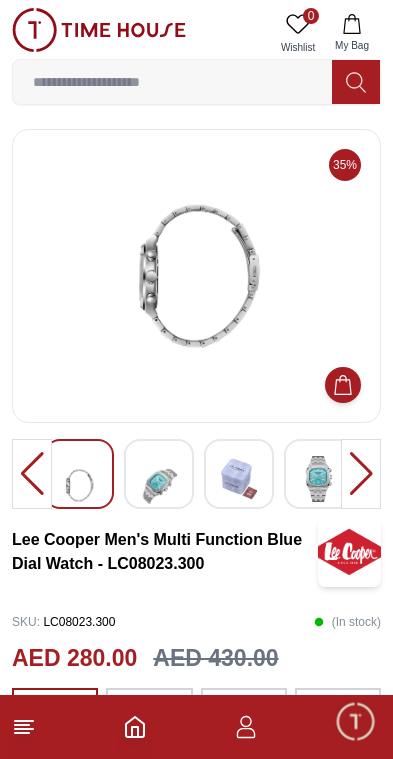 click at bounding box center [319, 479] 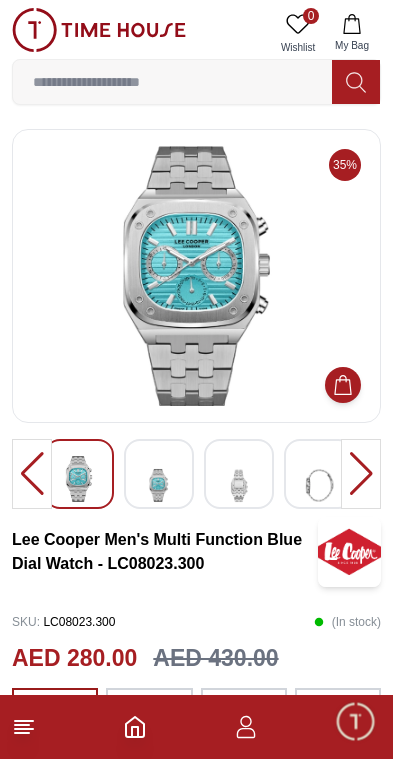 click at bounding box center [361, 474] 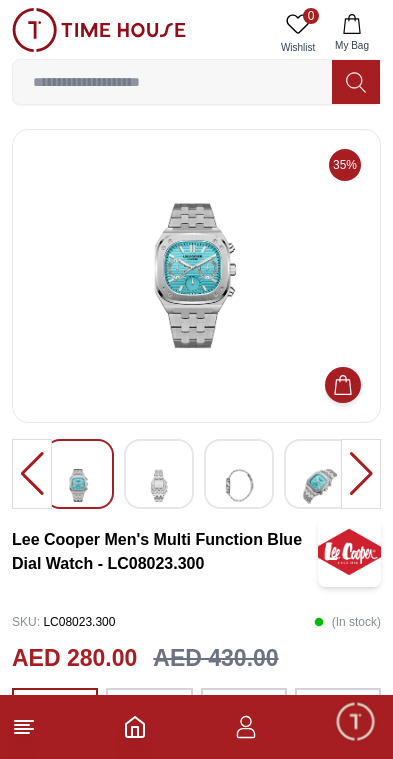 click at bounding box center (361, 474) 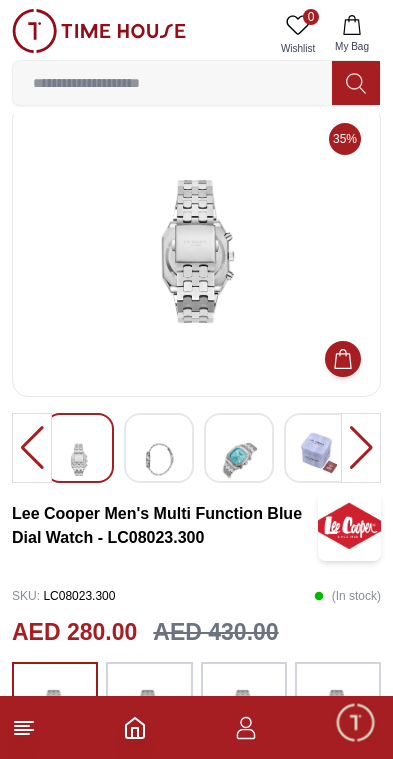 scroll, scrollTop: 0, scrollLeft: 0, axis: both 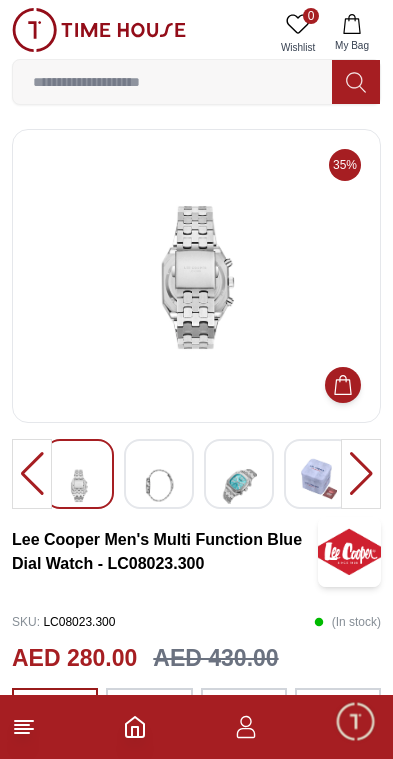 click 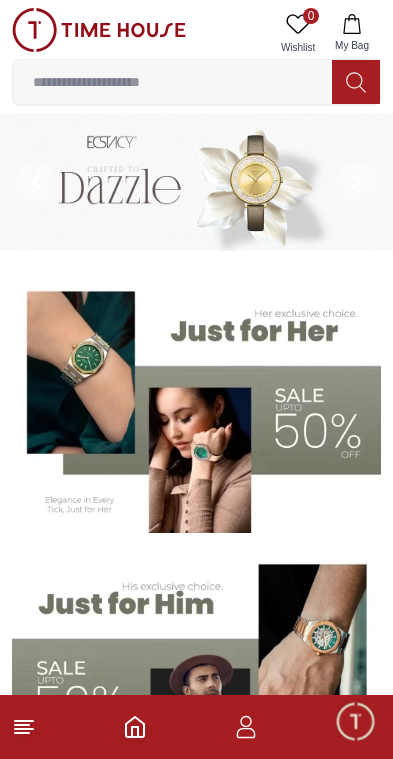 click 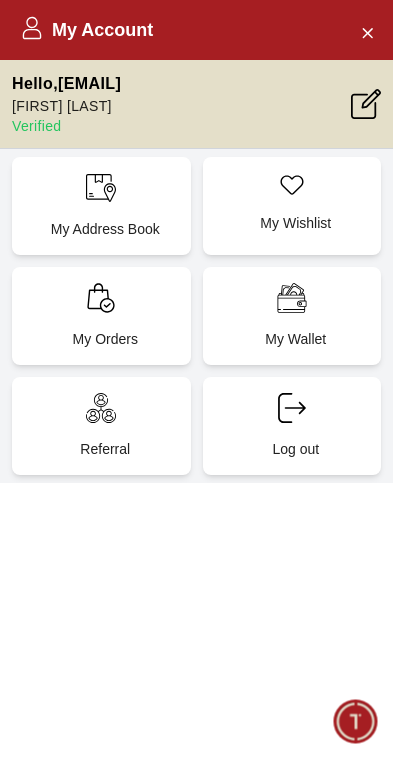 click 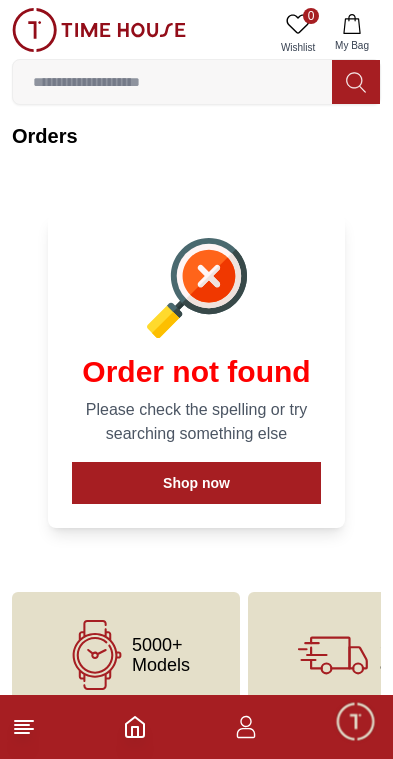 scroll, scrollTop: 50, scrollLeft: 0, axis: vertical 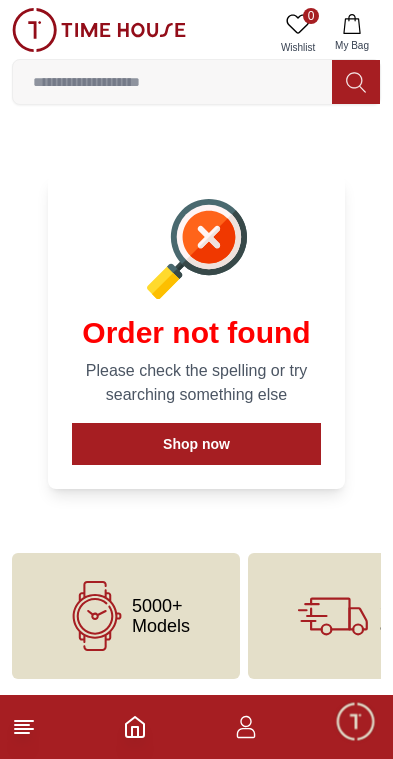 click 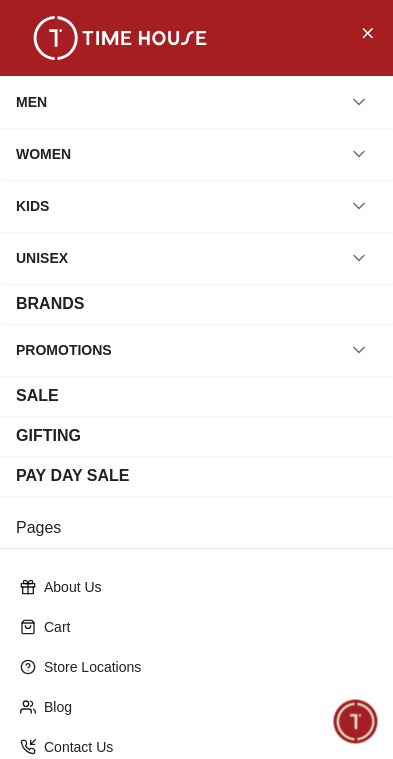 click on "PAY DAY SALE" at bounding box center [73, 476] 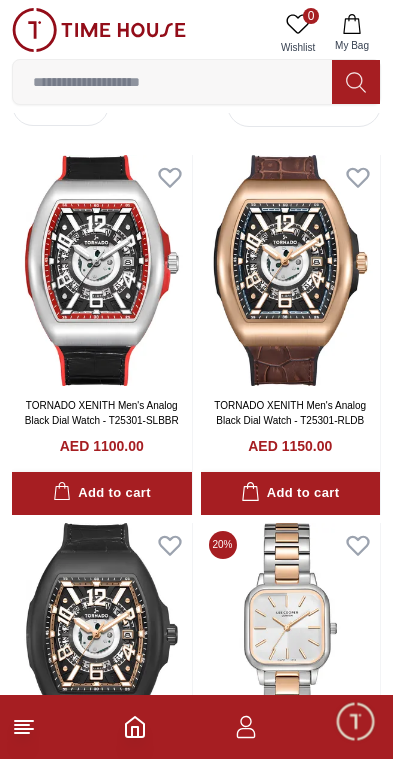 click at bounding box center [291, 270] 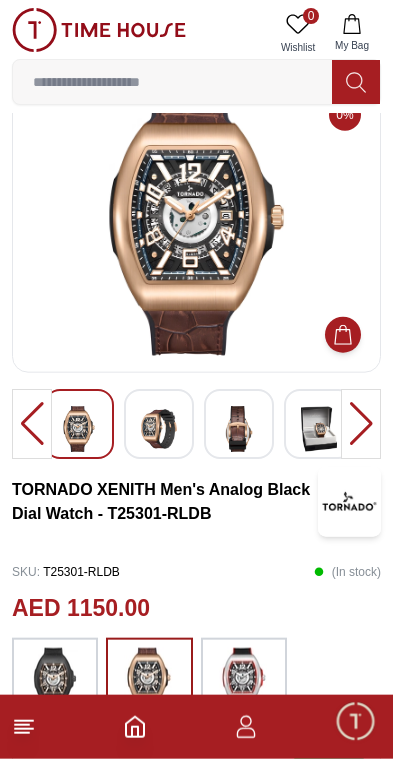 scroll, scrollTop: 37, scrollLeft: 0, axis: vertical 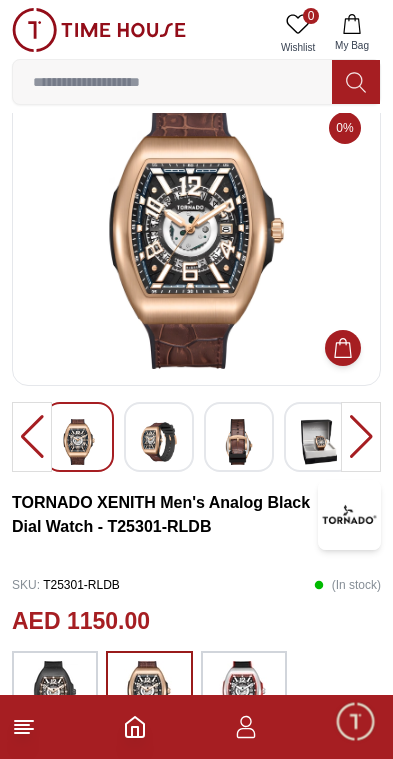 click at bounding box center [361, 437] 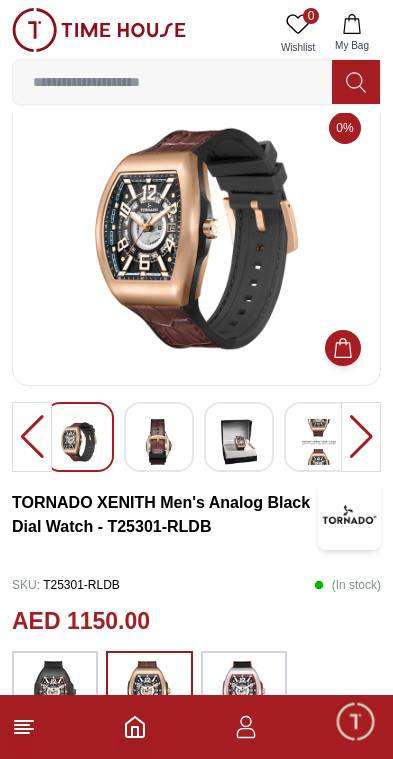 click at bounding box center (361, 437) 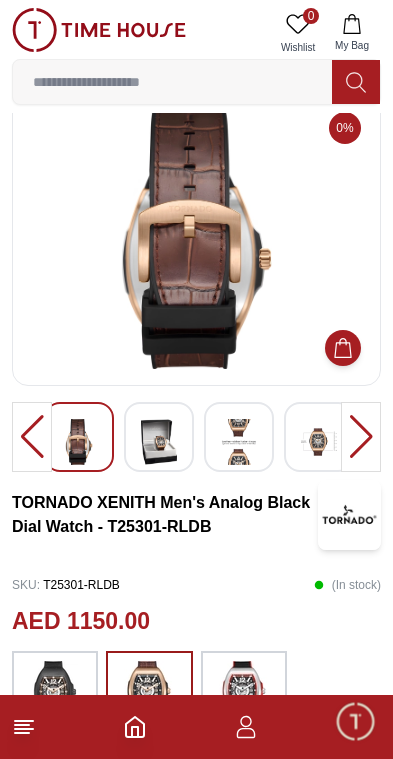 click at bounding box center (361, 437) 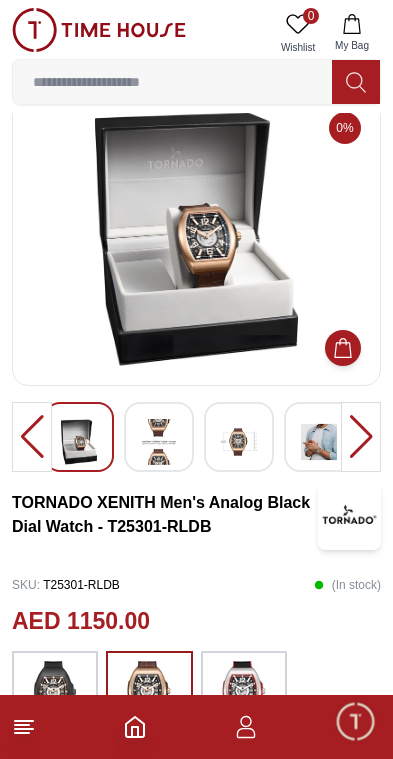 click at bounding box center (361, 437) 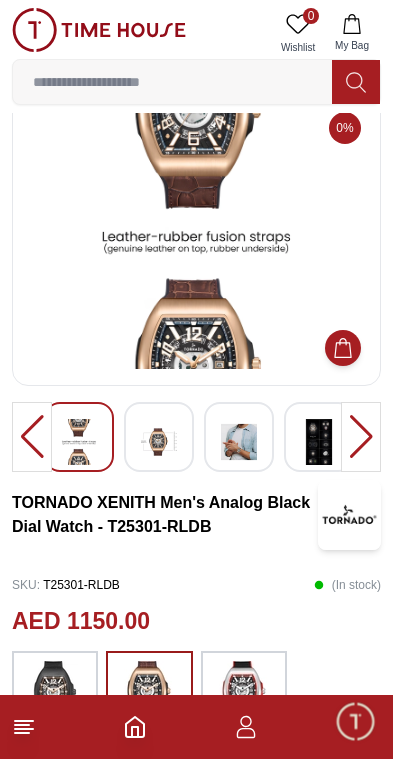 click at bounding box center (361, 437) 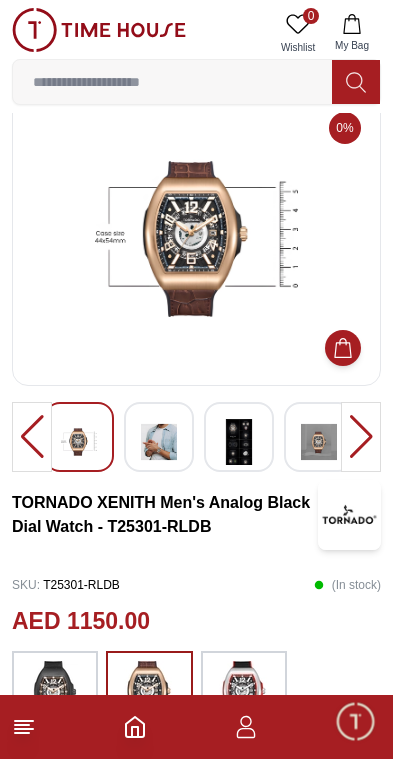click at bounding box center [361, 437] 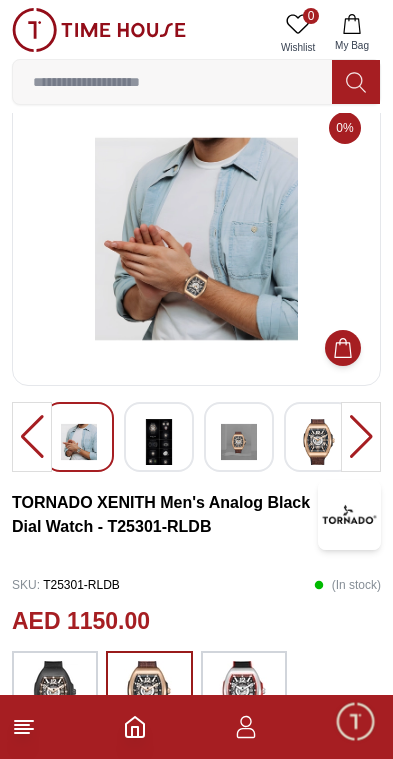 click at bounding box center (361, 437) 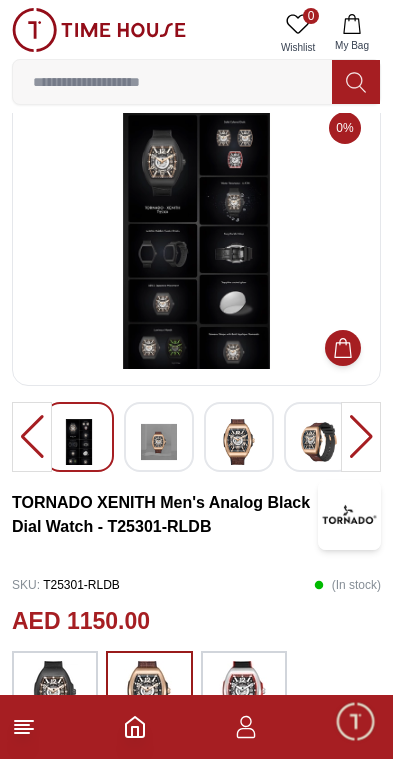 click at bounding box center [361, 437] 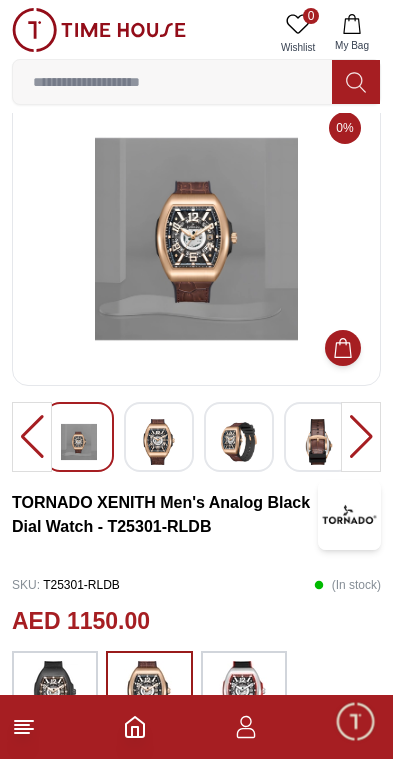 click at bounding box center (361, 437) 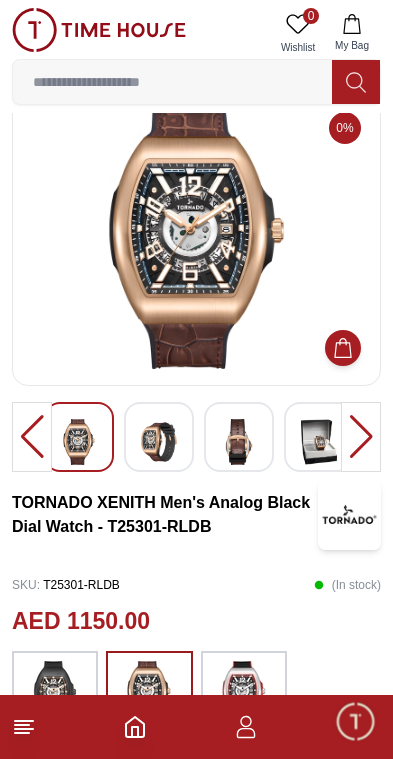 click at bounding box center (361, 437) 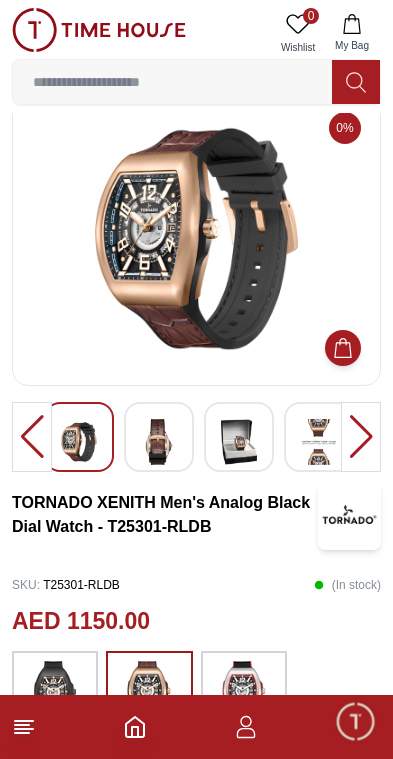 click at bounding box center [361, 437] 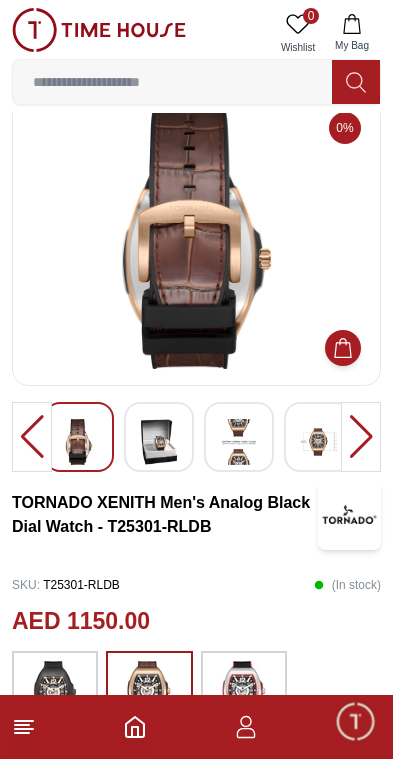 click at bounding box center [361, 437] 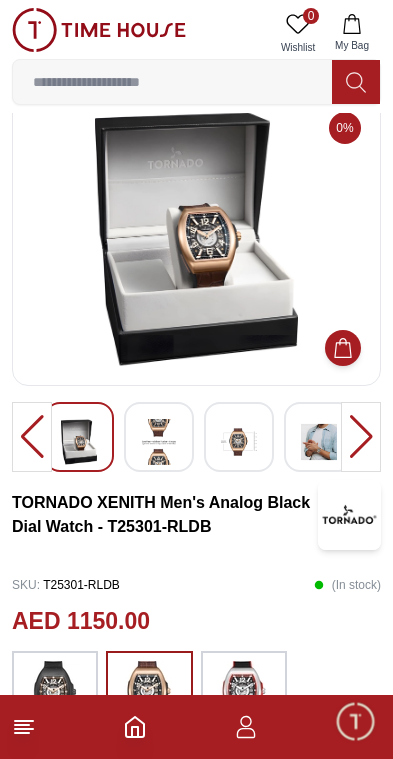 click at bounding box center (361, 437) 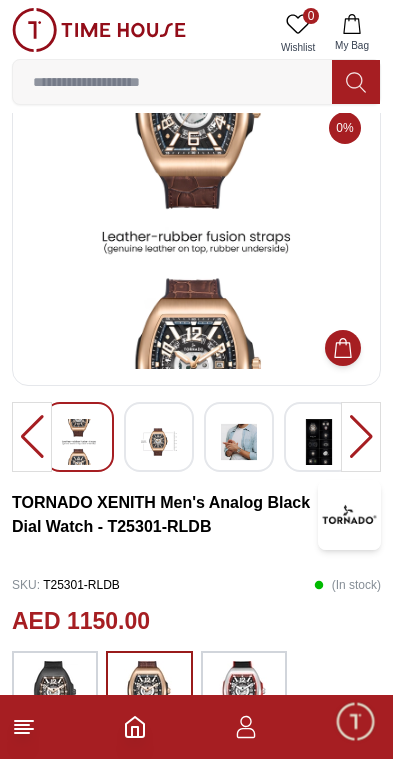 click at bounding box center [361, 437] 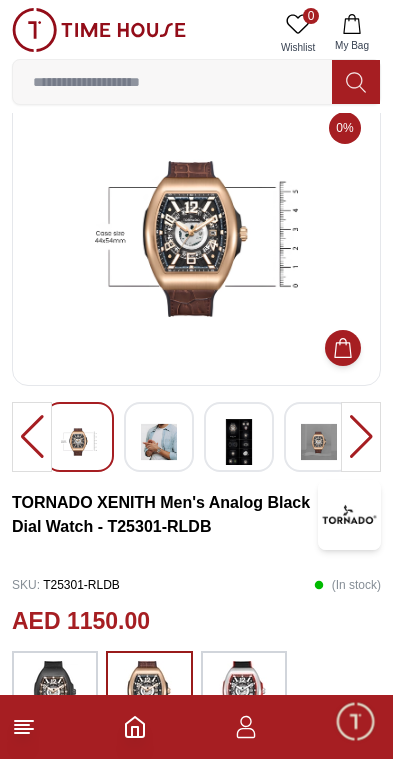click at bounding box center (361, 437) 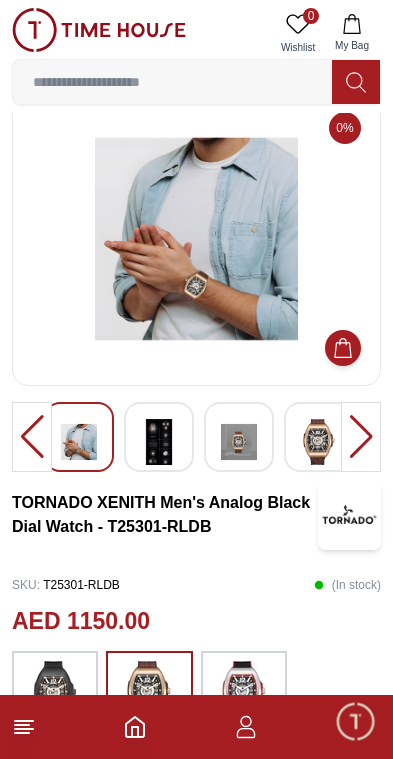 click at bounding box center (361, 437) 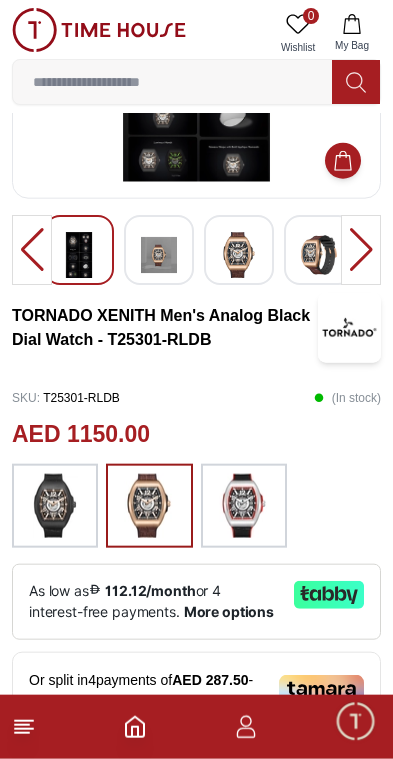 scroll, scrollTop: 225, scrollLeft: 0, axis: vertical 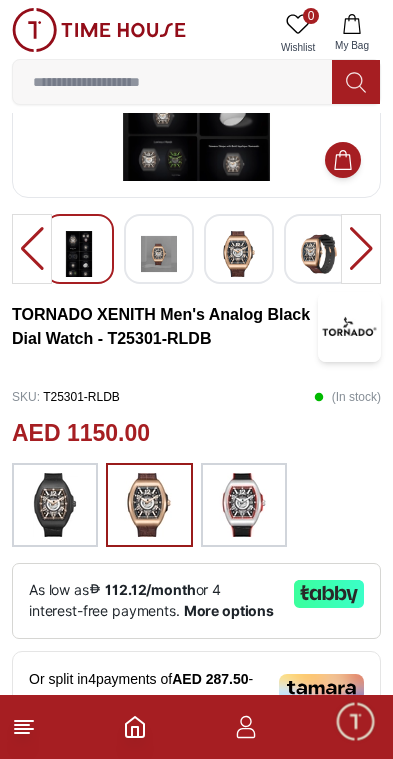 click at bounding box center [244, 505] 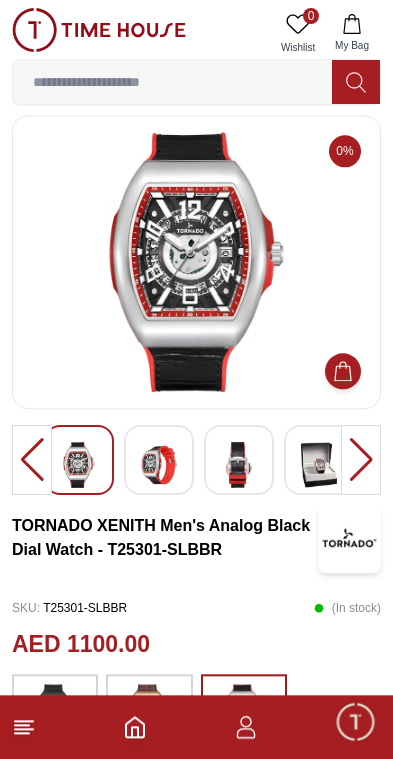 scroll, scrollTop: 0, scrollLeft: 0, axis: both 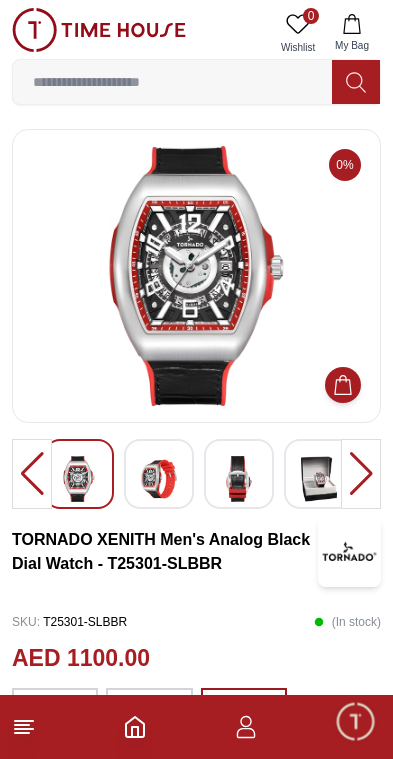 click at bounding box center [361, 474] 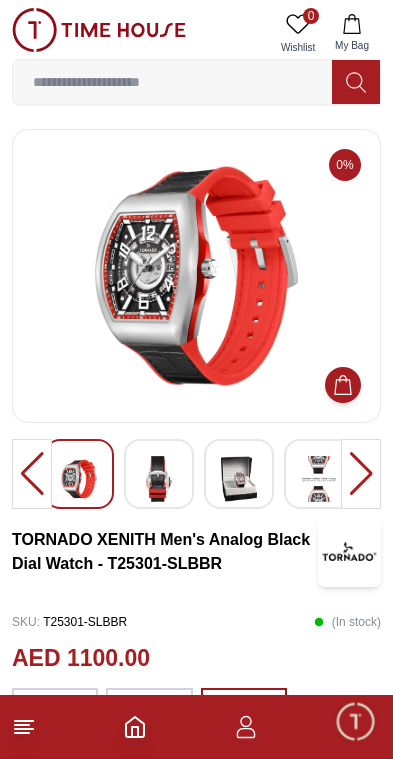 click at bounding box center [361, 474] 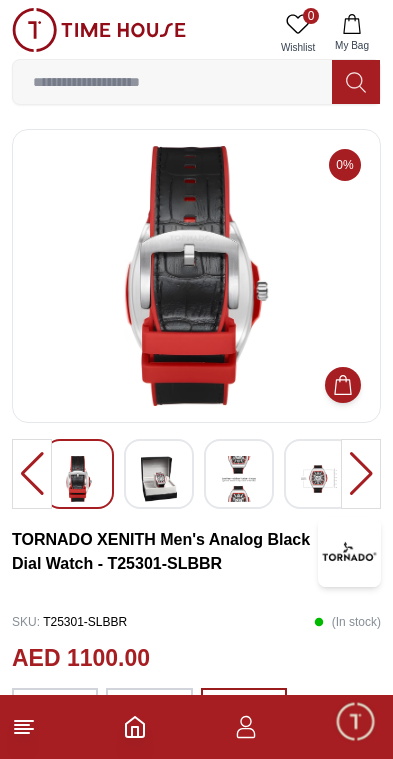 click at bounding box center [361, 474] 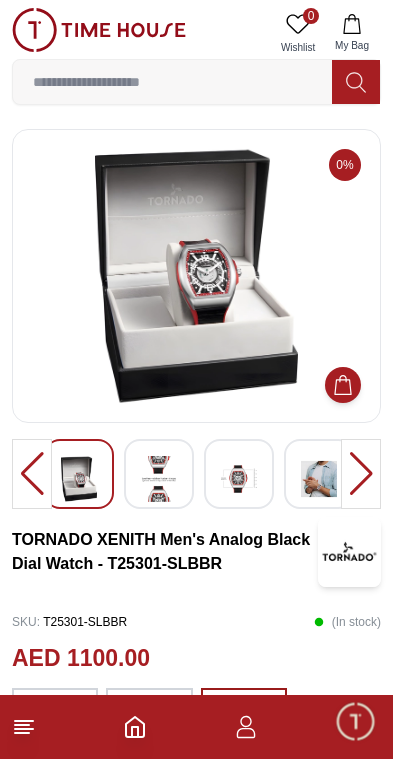click at bounding box center (361, 474) 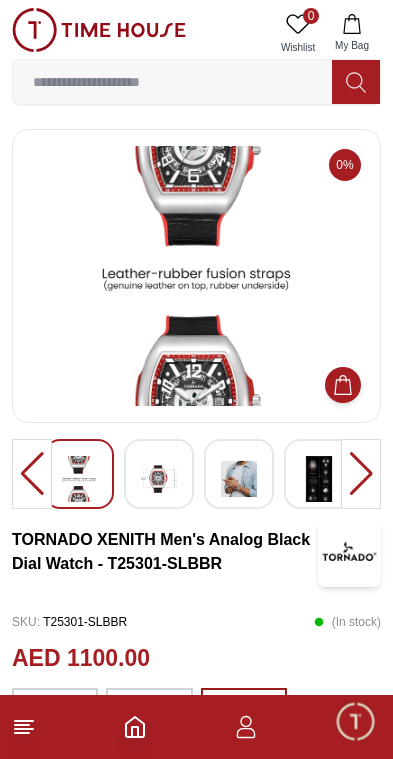 click at bounding box center [361, 474] 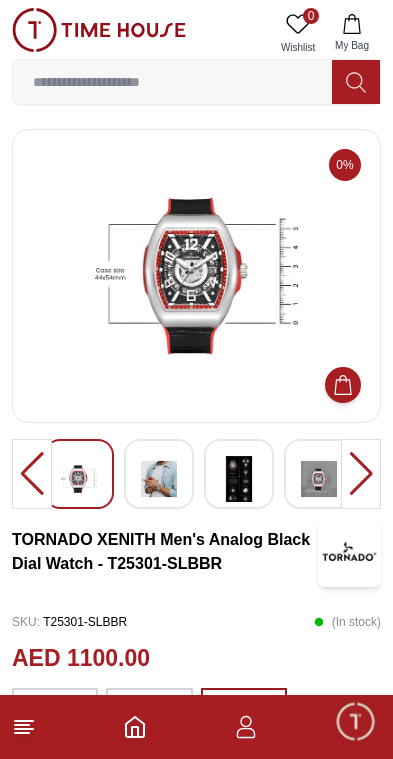 click 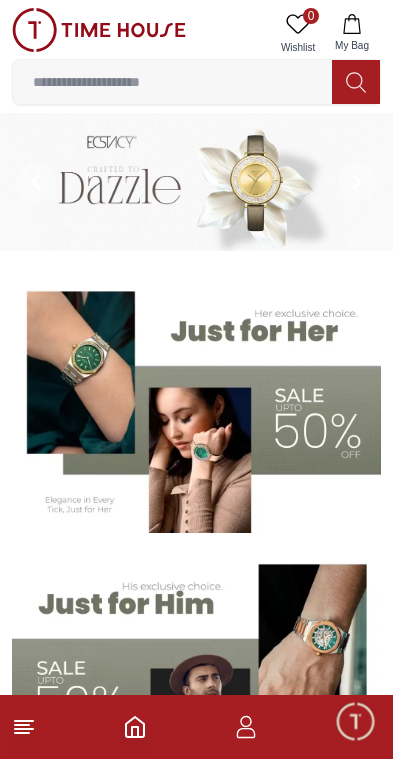 click 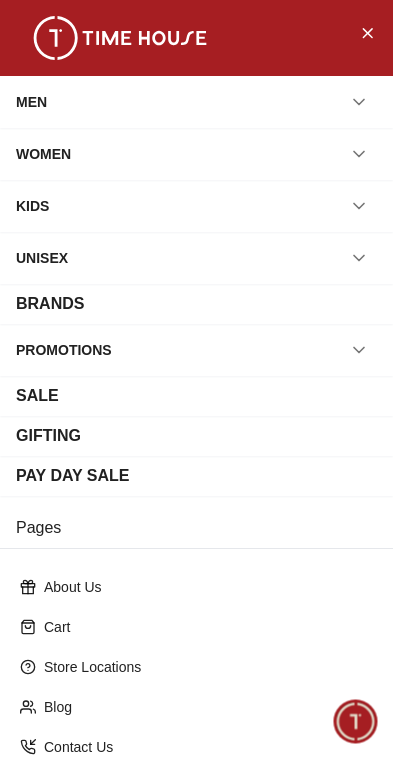 click on "PAY DAY SALE" at bounding box center (73, 476) 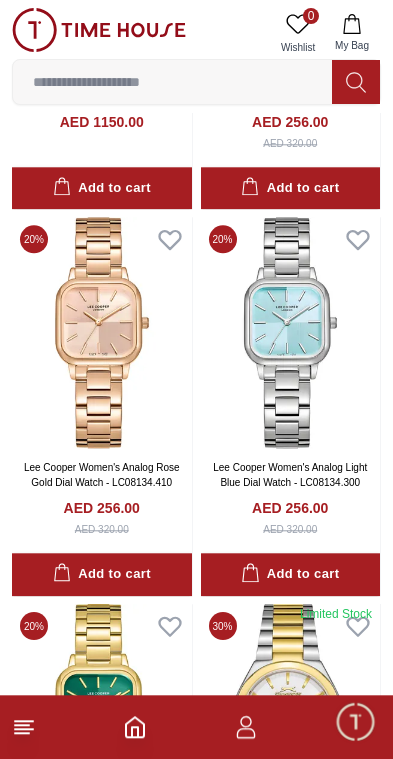 scroll, scrollTop: 744, scrollLeft: 0, axis: vertical 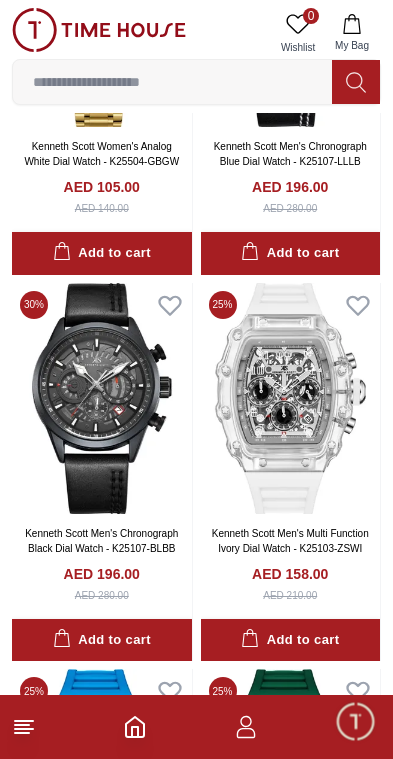 click at bounding box center (291, 398) 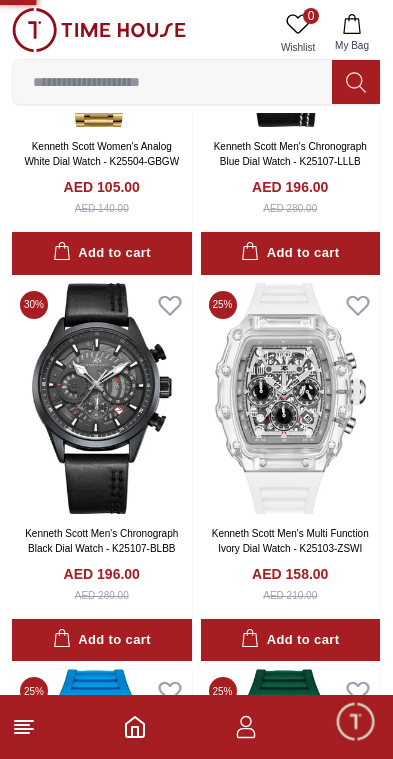 scroll, scrollTop: 0, scrollLeft: 0, axis: both 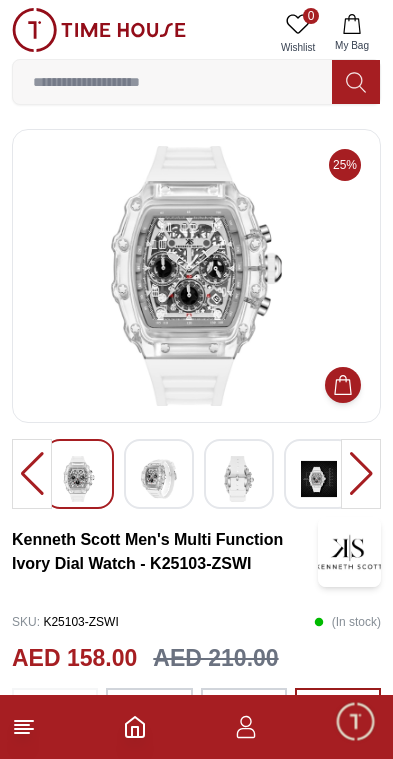 click at bounding box center [361, 474] 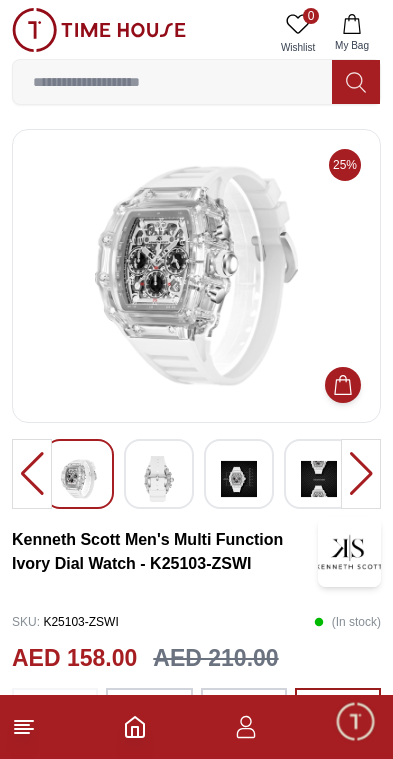 click at bounding box center [361, 474] 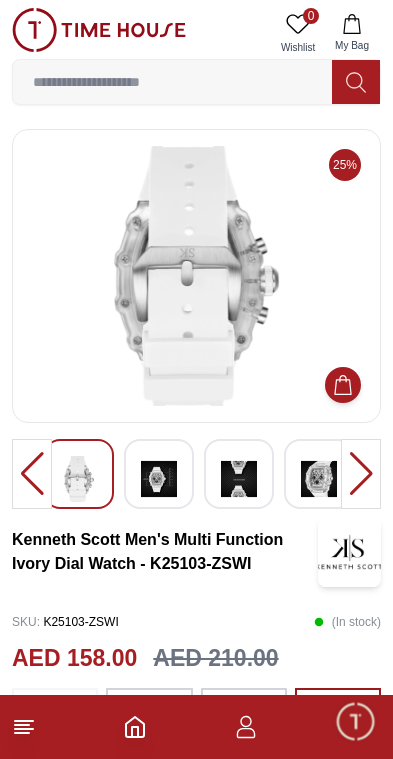 click at bounding box center [361, 474] 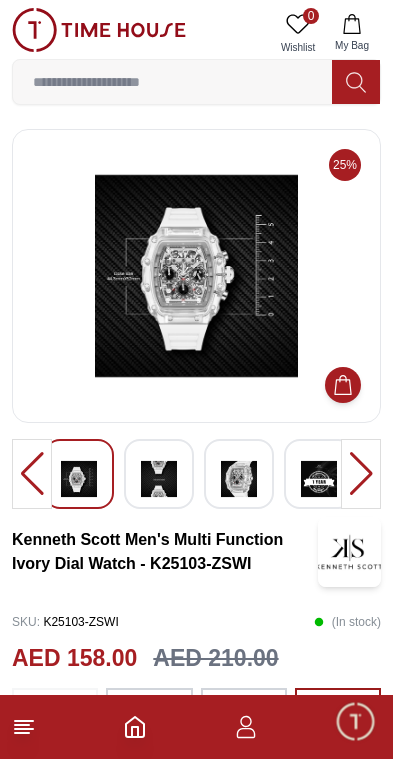 click at bounding box center [361, 474] 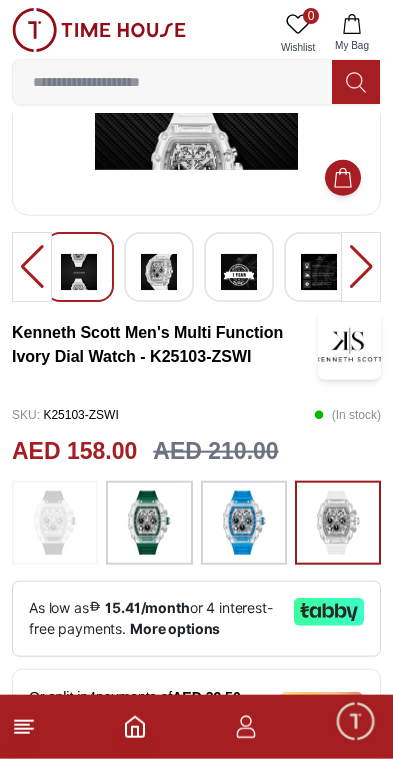 scroll, scrollTop: 209, scrollLeft: 0, axis: vertical 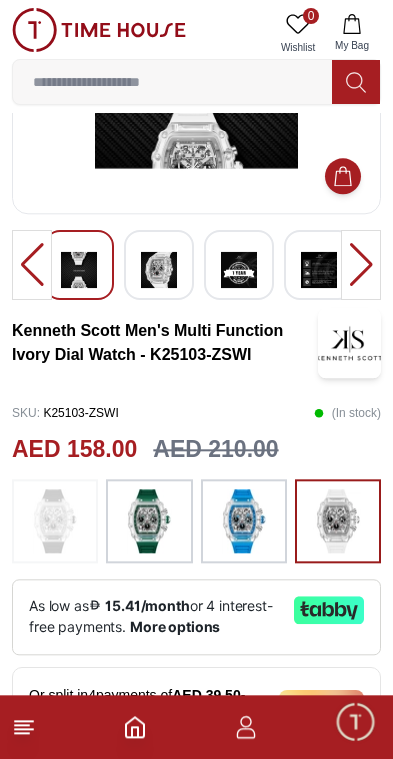 click at bounding box center (244, 521) 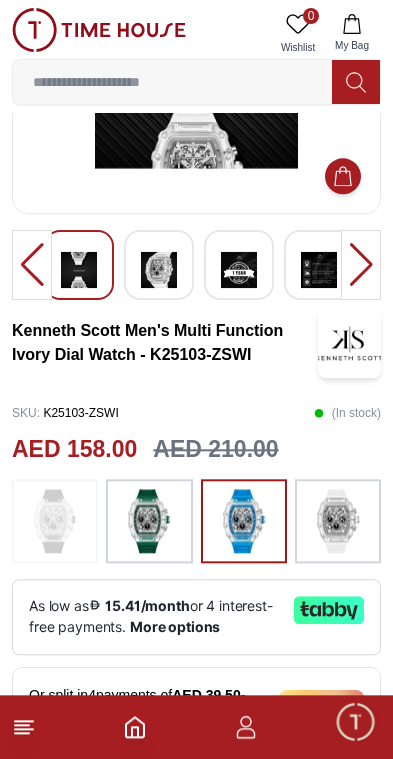 scroll, scrollTop: 209, scrollLeft: 0, axis: vertical 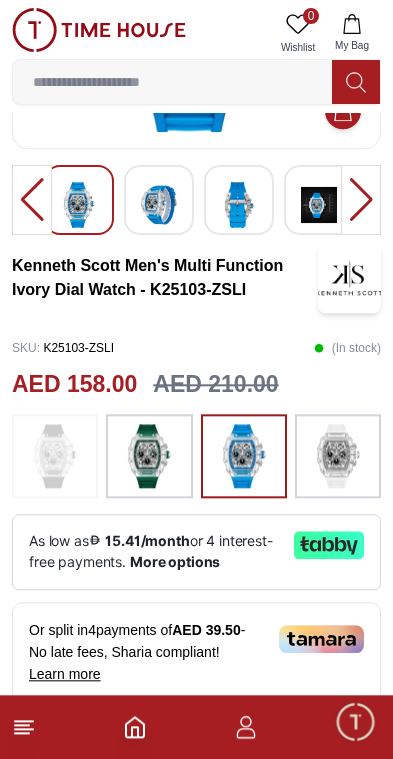 click at bounding box center (149, 456) 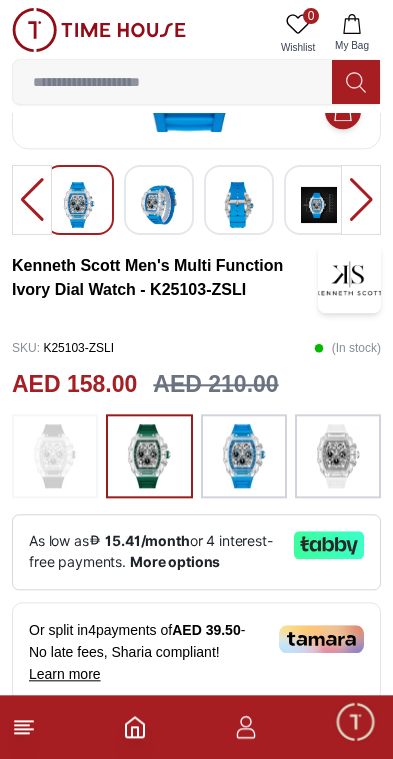 scroll, scrollTop: 274, scrollLeft: 0, axis: vertical 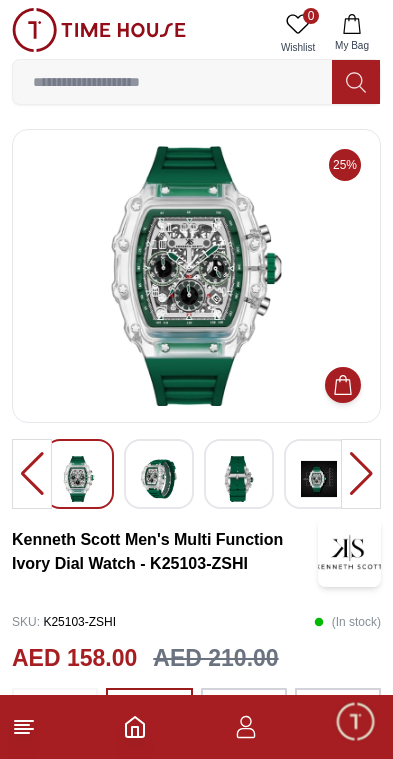 click at bounding box center [361, 474] 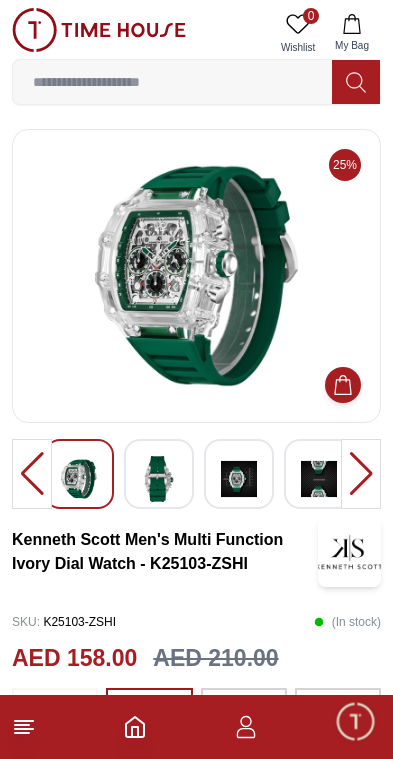click at bounding box center (361, 474) 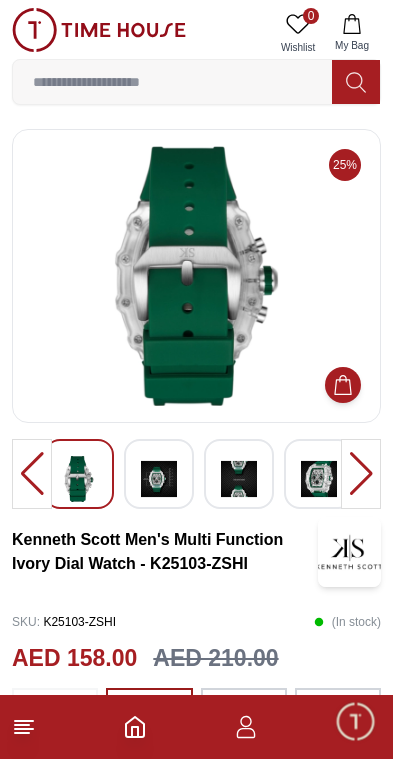click at bounding box center [361, 474] 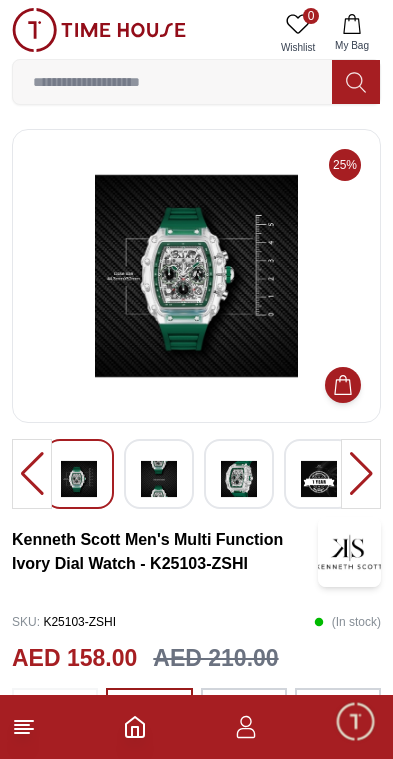click at bounding box center [361, 474] 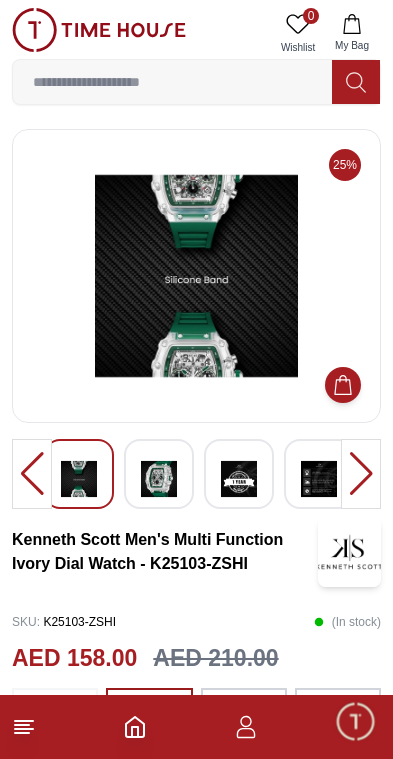 click at bounding box center [361, 474] 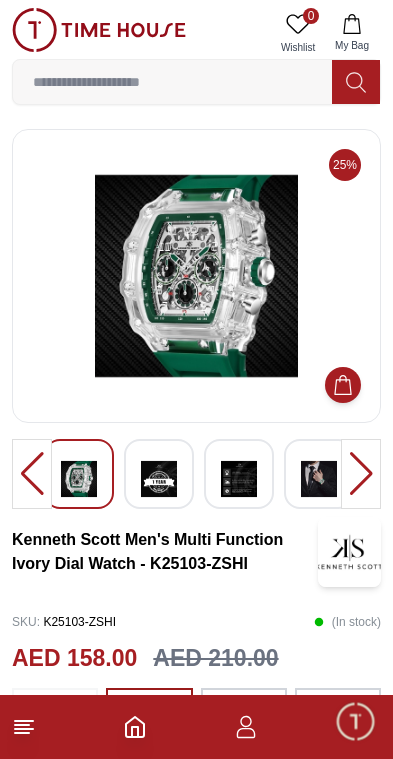 click at bounding box center (361, 474) 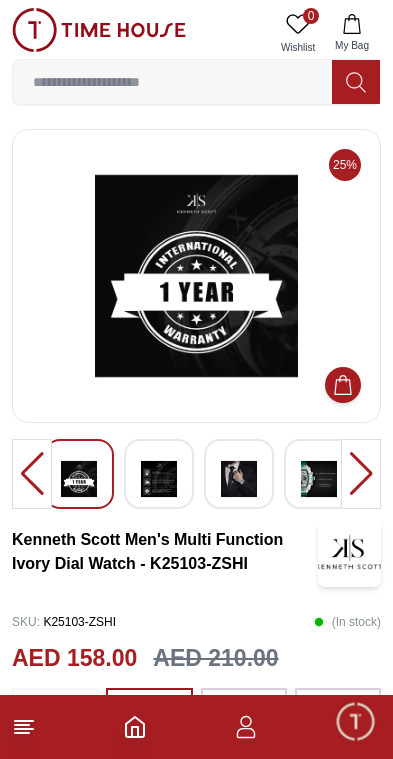 click at bounding box center [361, 474] 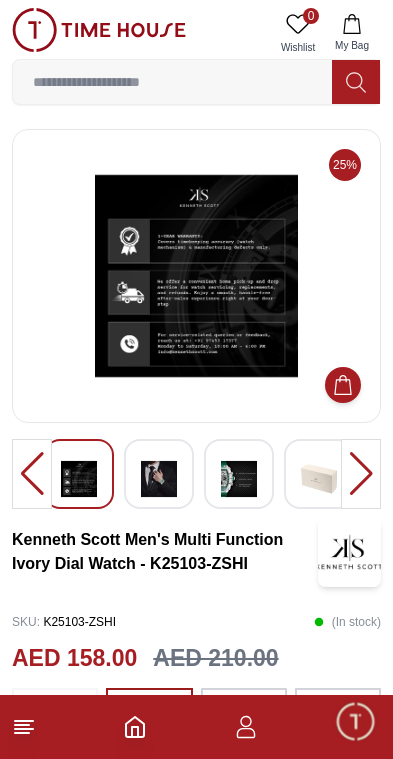 click at bounding box center [361, 474] 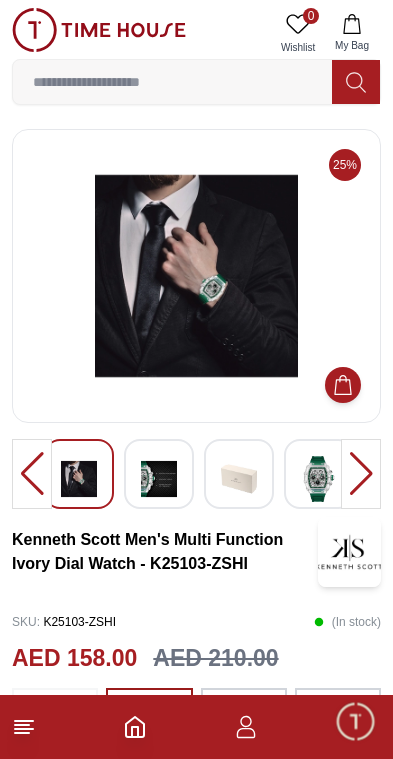 click at bounding box center [361, 474] 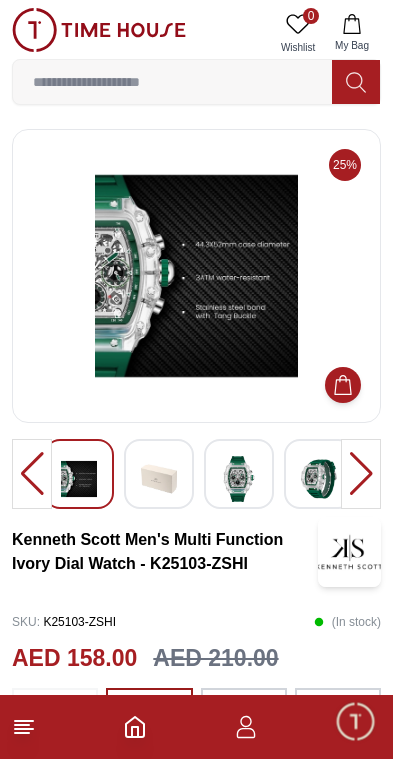 click at bounding box center [361, 474] 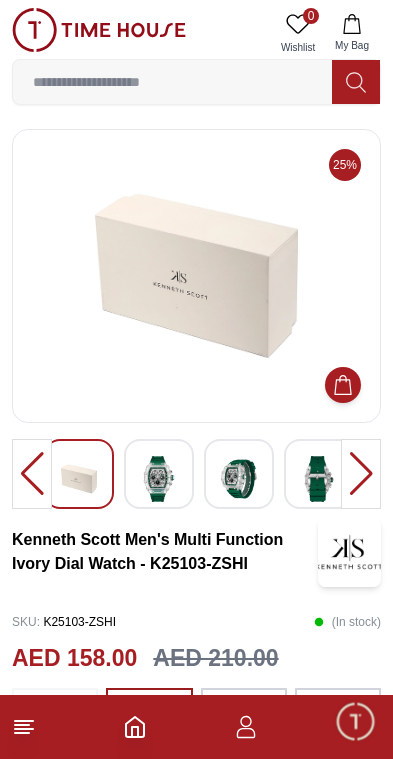 click at bounding box center [361, 474] 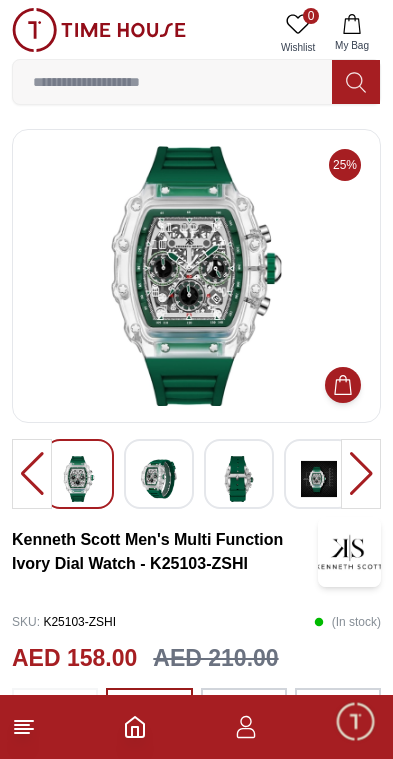 click 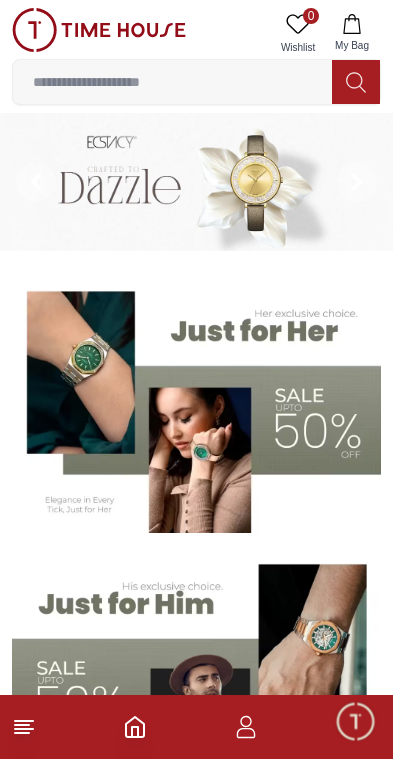 click 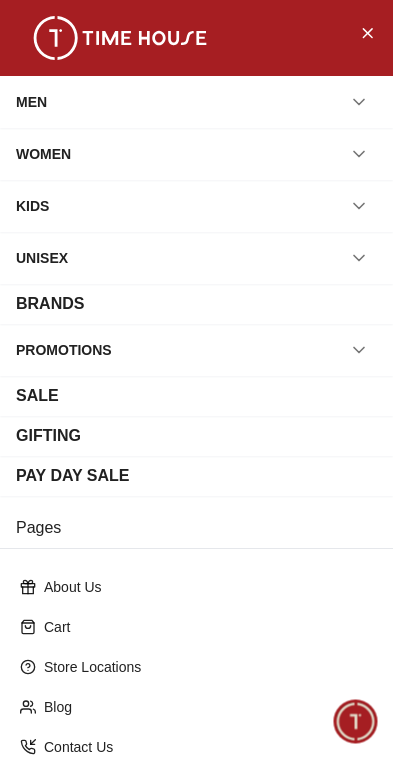 click at bounding box center [359, 102] 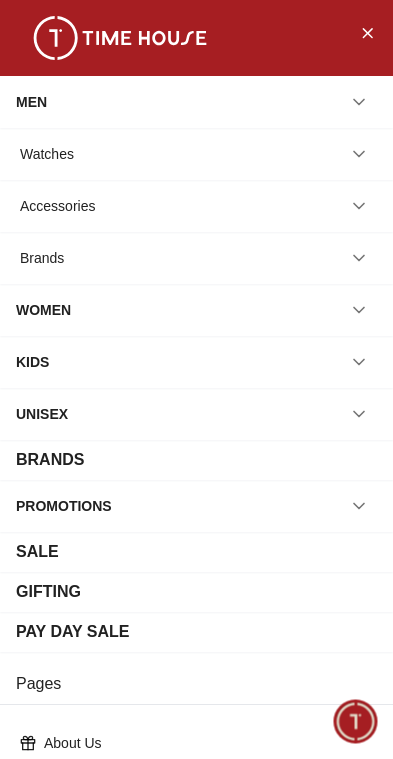 click 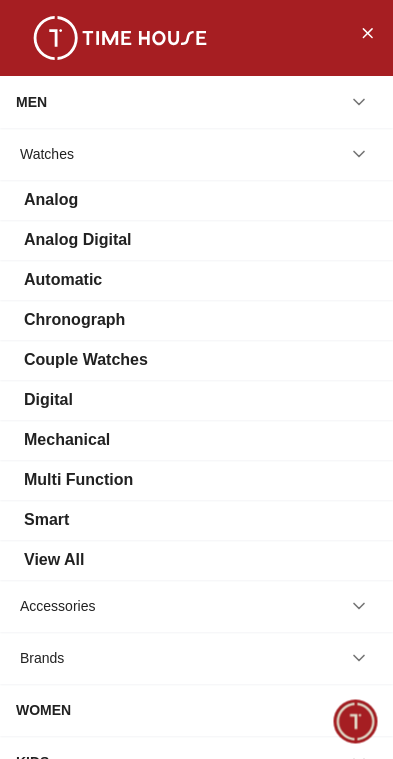 click on "View All" at bounding box center [196, 560] 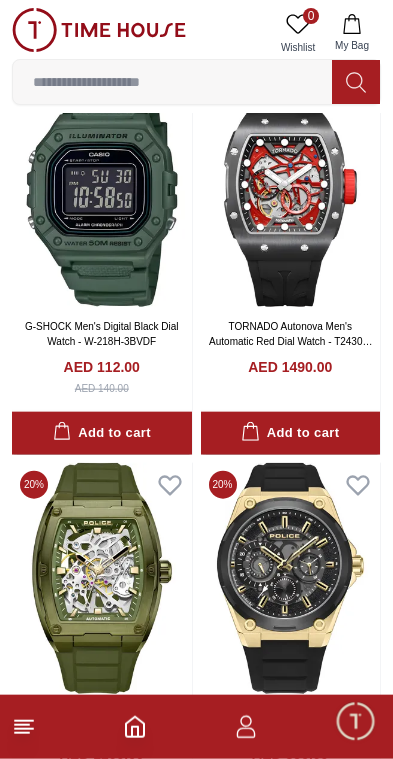 scroll, scrollTop: 0, scrollLeft: 0, axis: both 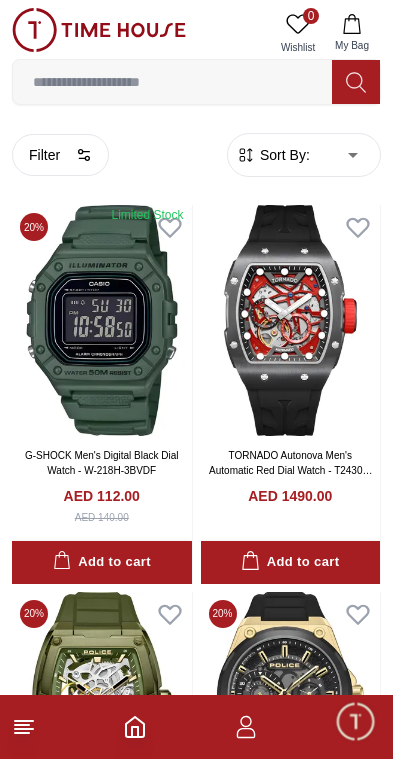 click on "Filter" at bounding box center [60, 155] 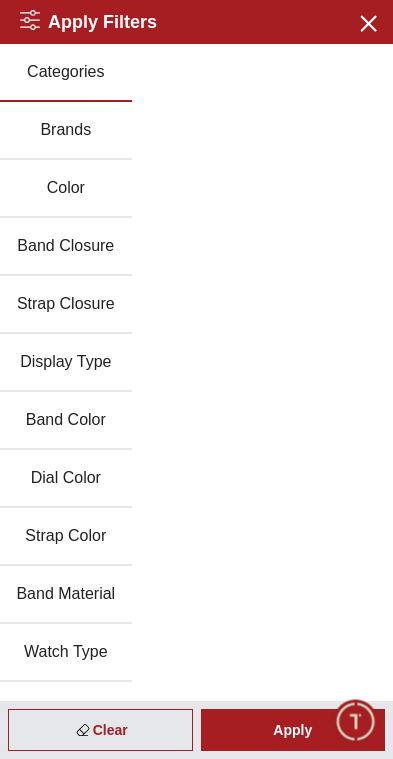 click on "Brands" at bounding box center [66, 131] 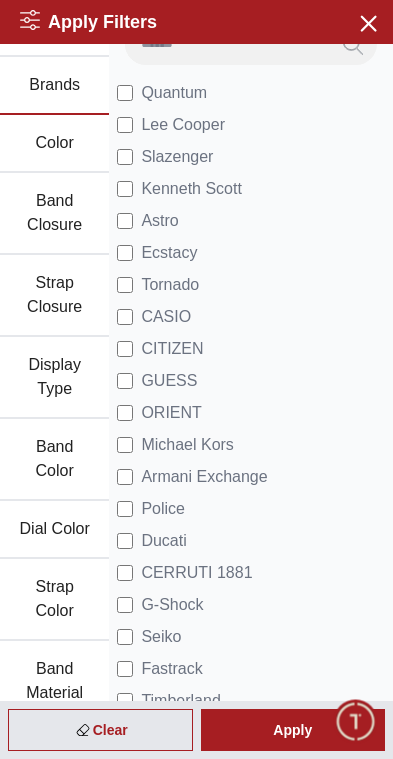 scroll, scrollTop: 40, scrollLeft: 0, axis: vertical 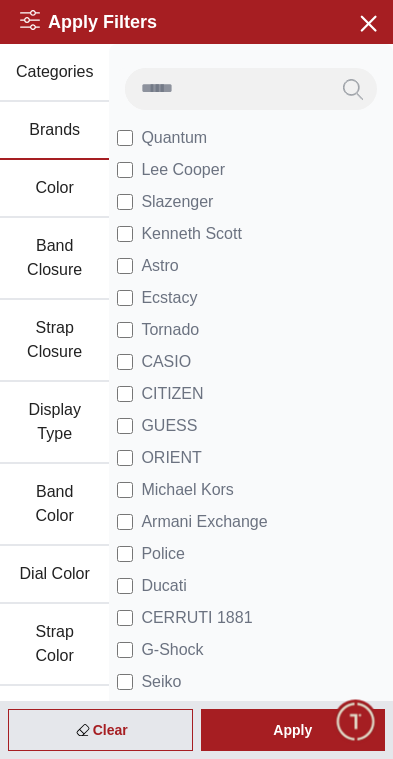 click on "Apply" at bounding box center [293, 730] 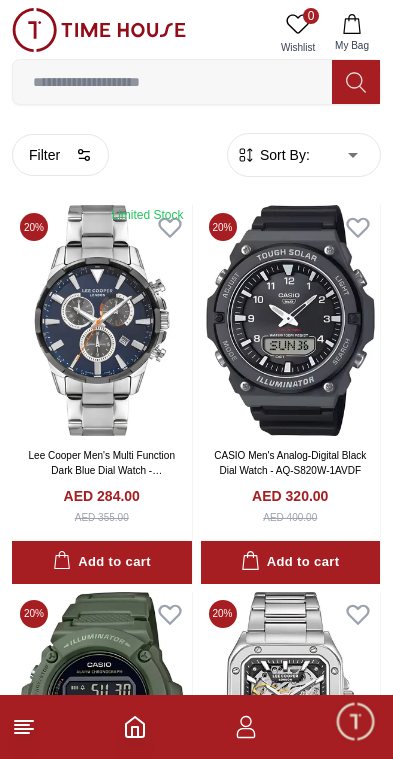 click 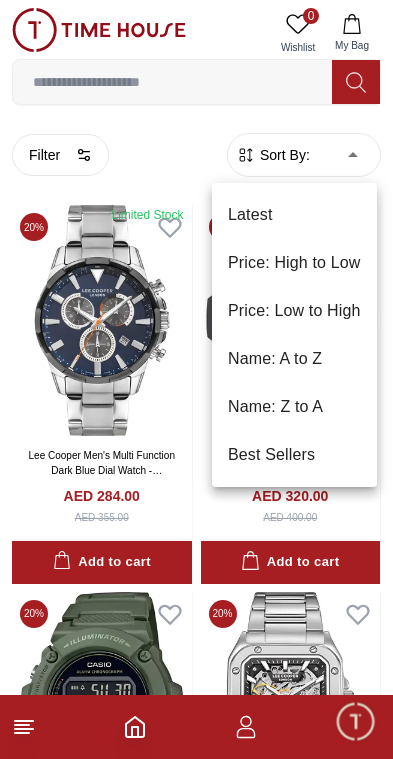click on "Price: Low to High" at bounding box center [294, 311] 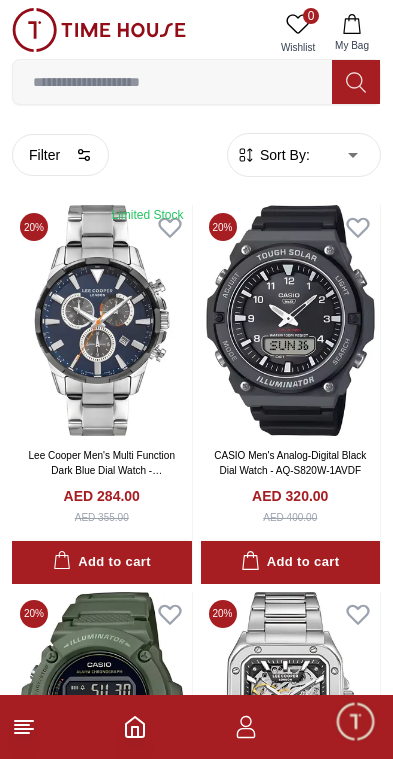 type on "*" 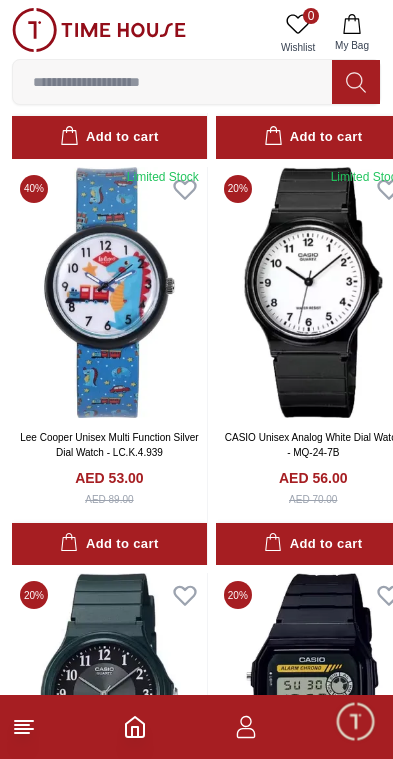 scroll, scrollTop: 854, scrollLeft: 0, axis: vertical 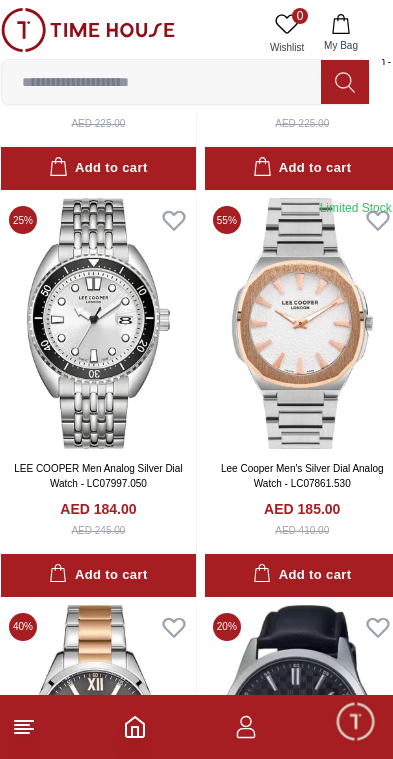 click at bounding box center (98, 323) 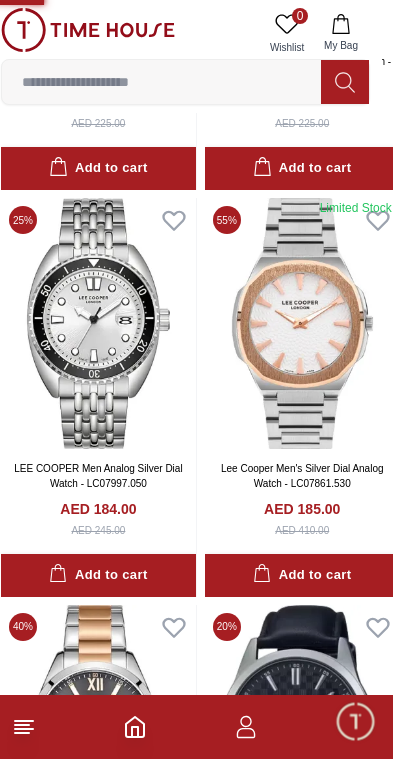 scroll, scrollTop: 0, scrollLeft: 0, axis: both 